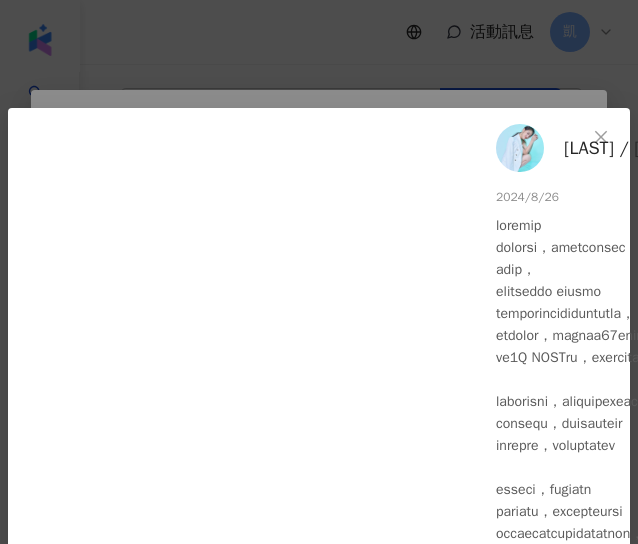 scroll, scrollTop: 1913, scrollLeft: 0, axis: vertical 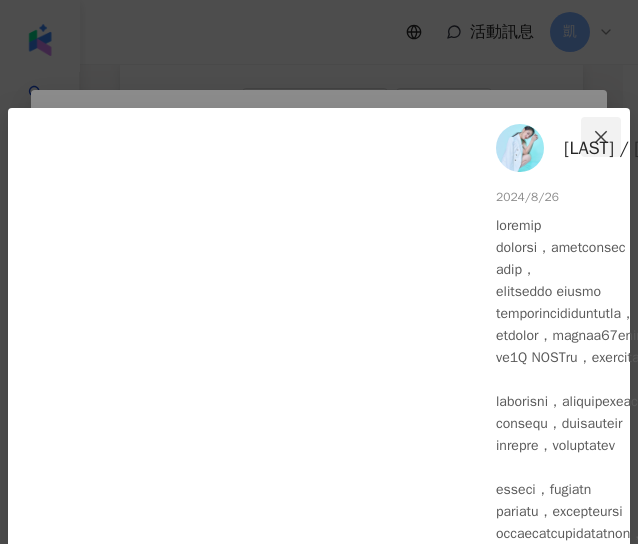 click at bounding box center [601, 137] 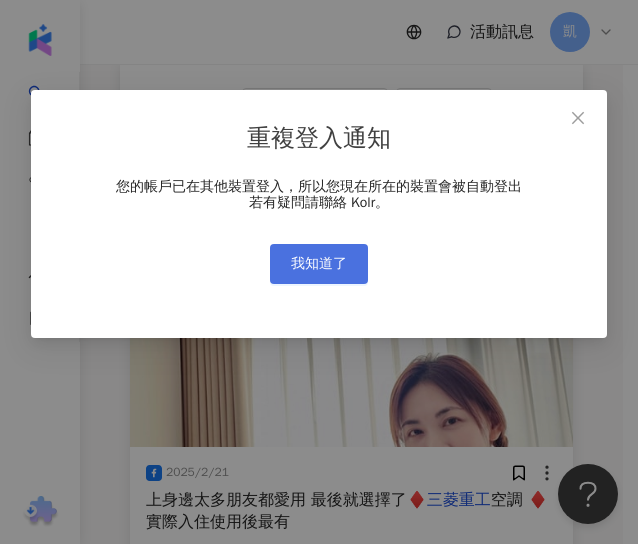 click on "我知道了" at bounding box center (319, 264) 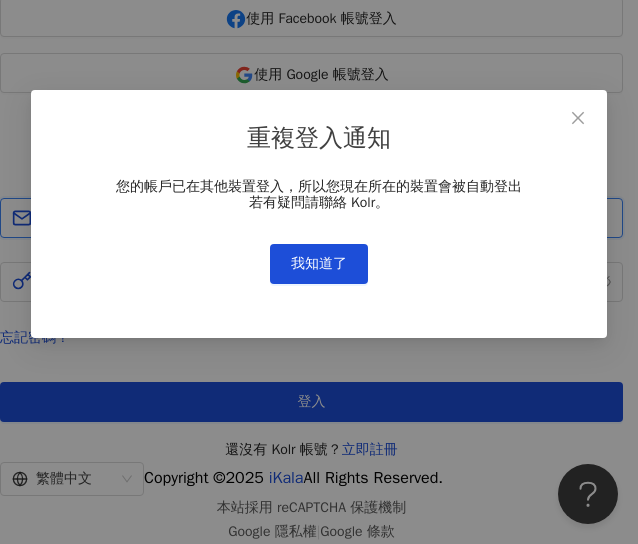 type 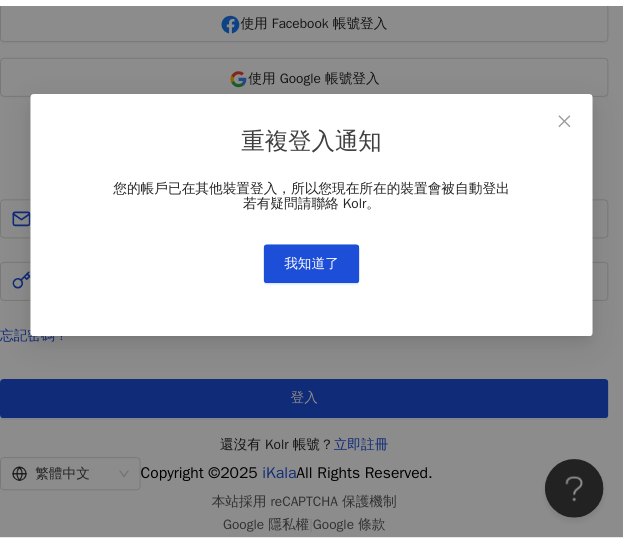 scroll, scrollTop: 0, scrollLeft: 0, axis: both 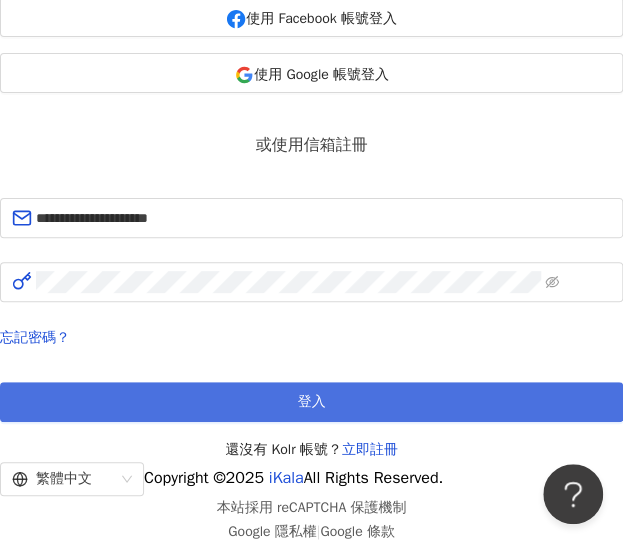 click on "登入" at bounding box center (311, 402) 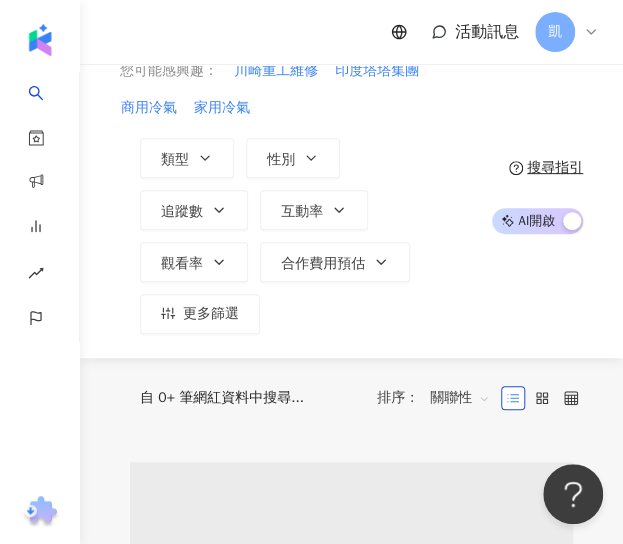 scroll, scrollTop: 0, scrollLeft: 0, axis: both 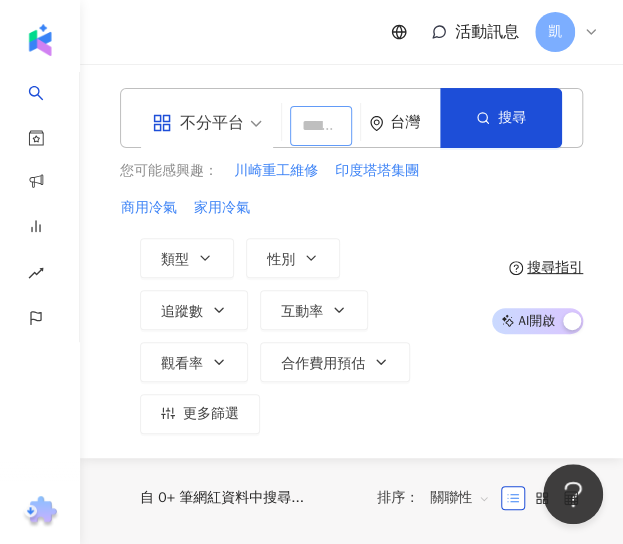 click at bounding box center (321, 126) 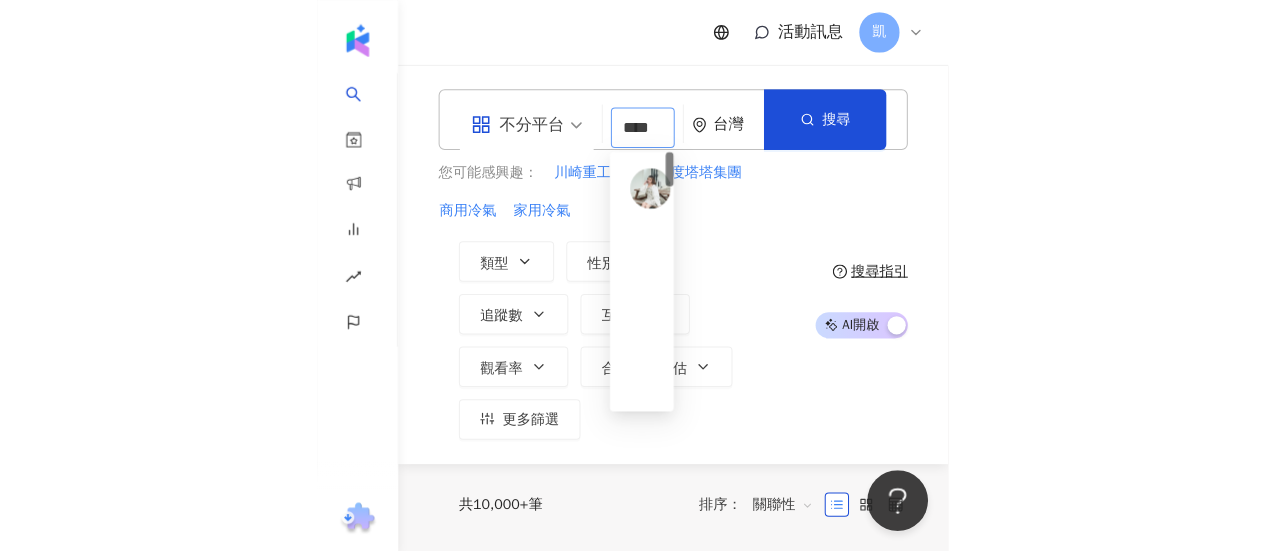 scroll, scrollTop: 0, scrollLeft: 28, axis: horizontal 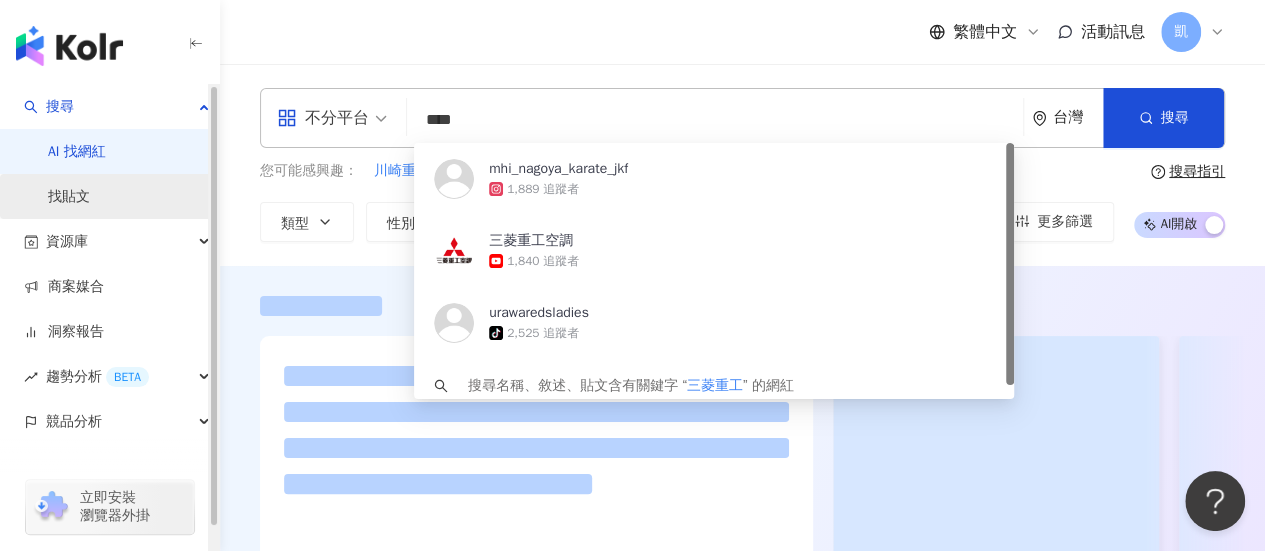 type on "****" 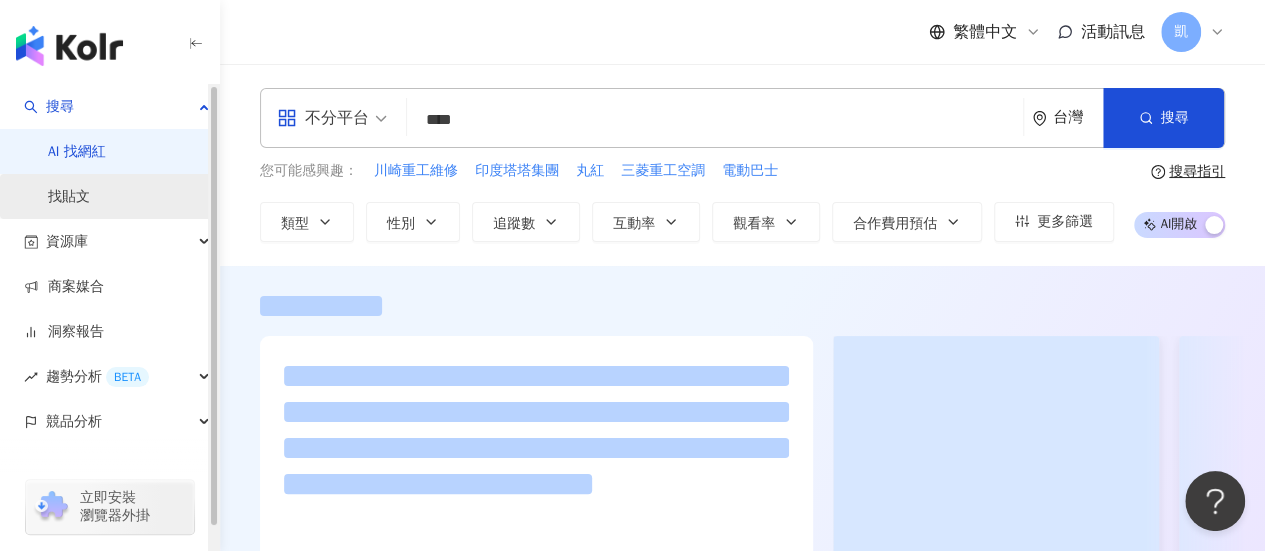 click on "找貼文" at bounding box center (69, 197) 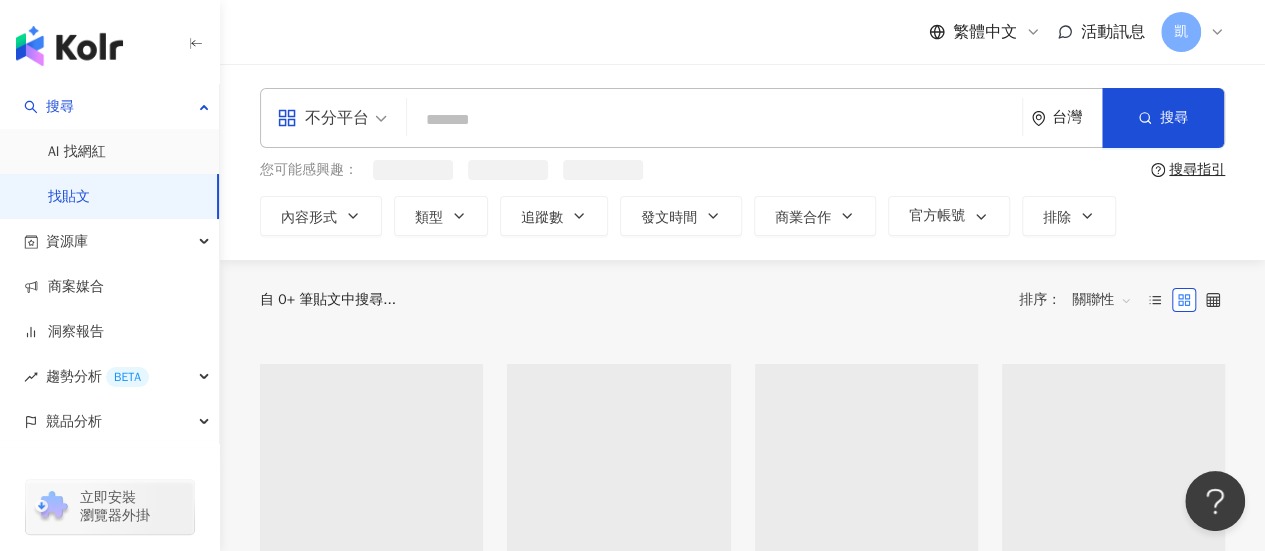 click on "找貼文" at bounding box center (69, 197) 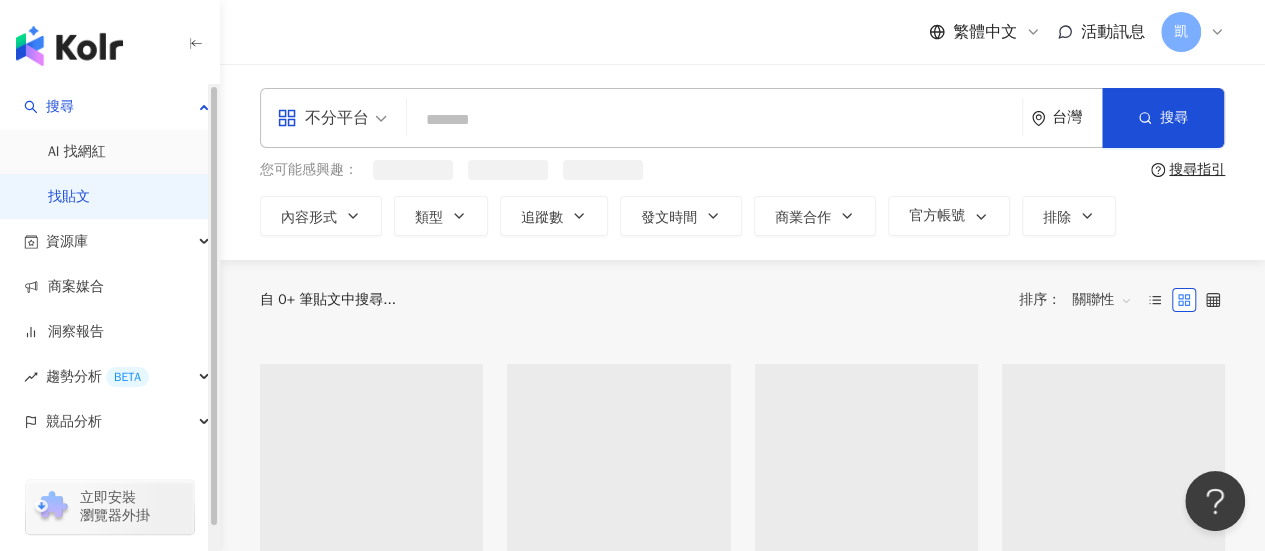 click at bounding box center (714, 119) 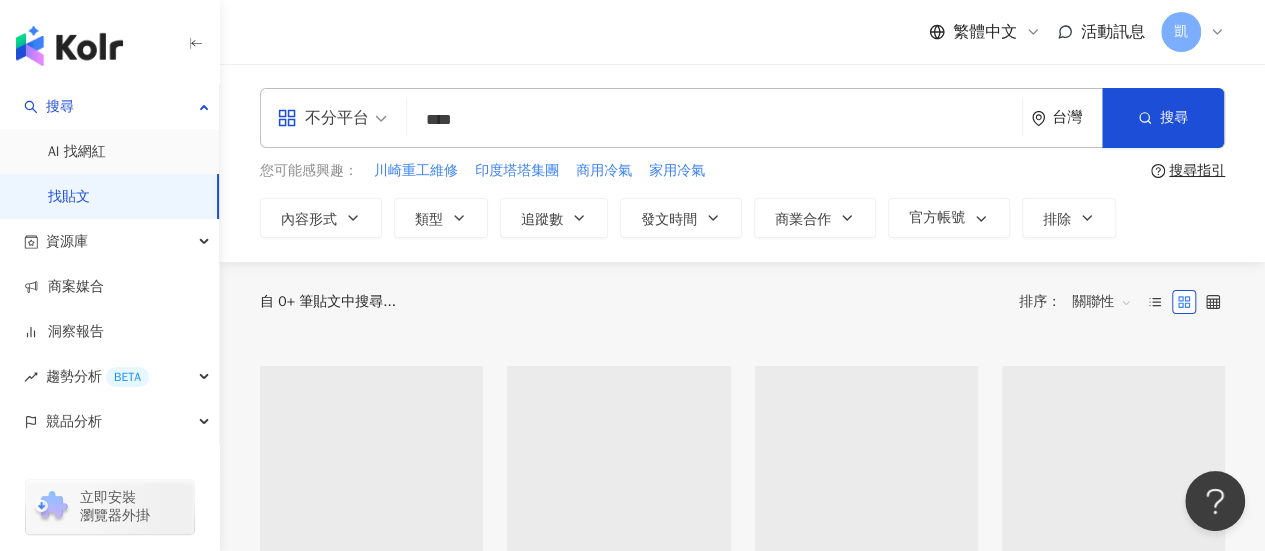 type on "****" 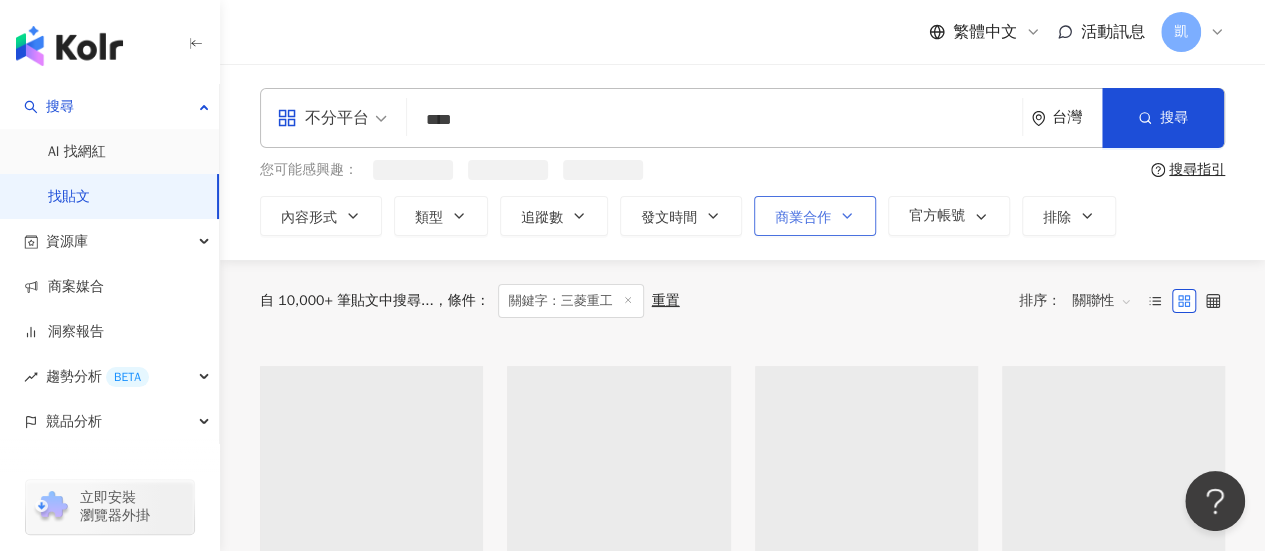 click on "商業合作" at bounding box center (803, 218) 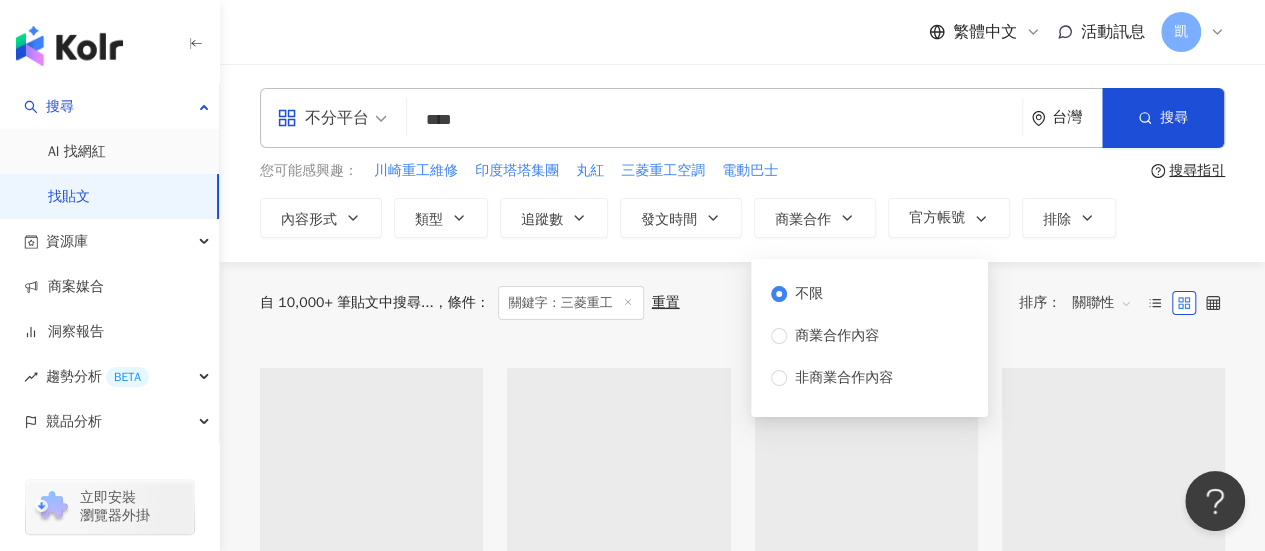 click on "商業合作內容" at bounding box center [837, 336] 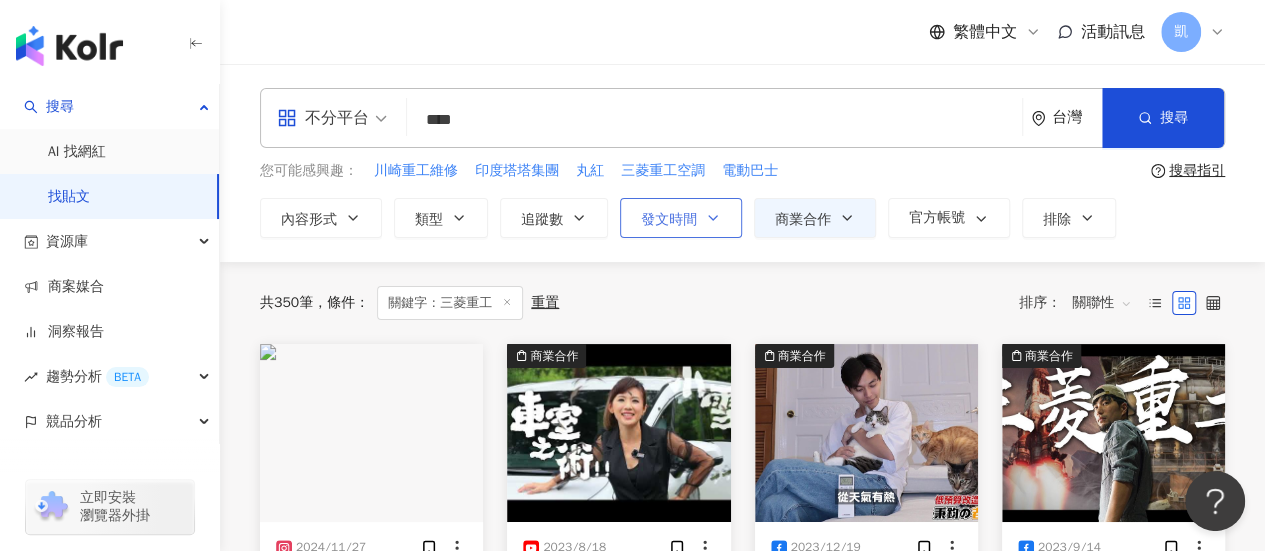 click on "發文時間" at bounding box center (669, 220) 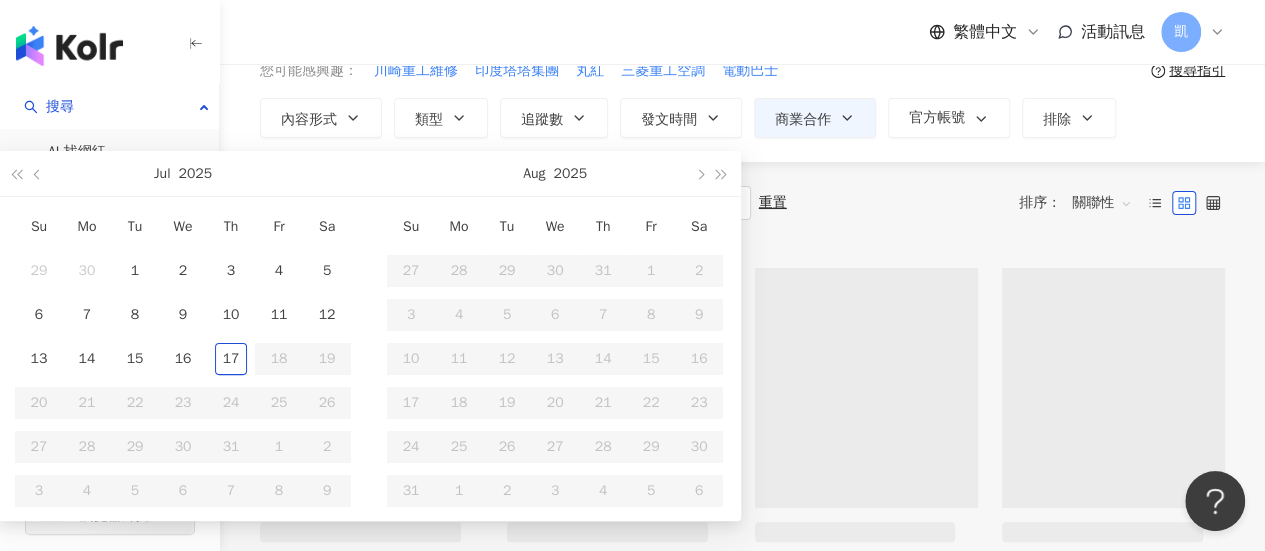 scroll, scrollTop: 0, scrollLeft: 0, axis: both 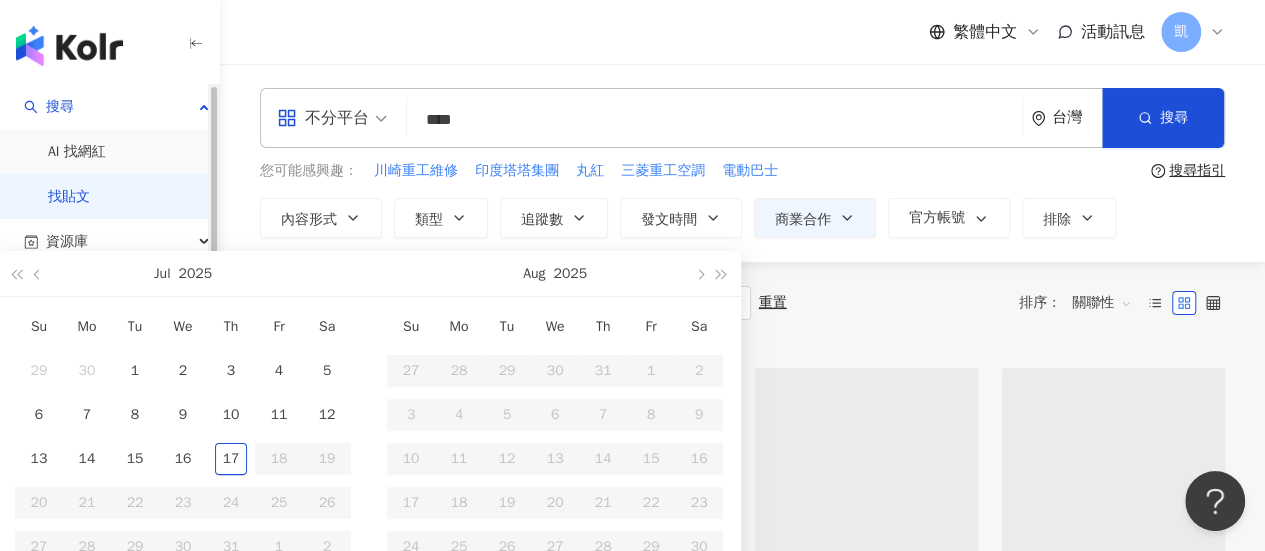 click at bounding box center [16, 275] 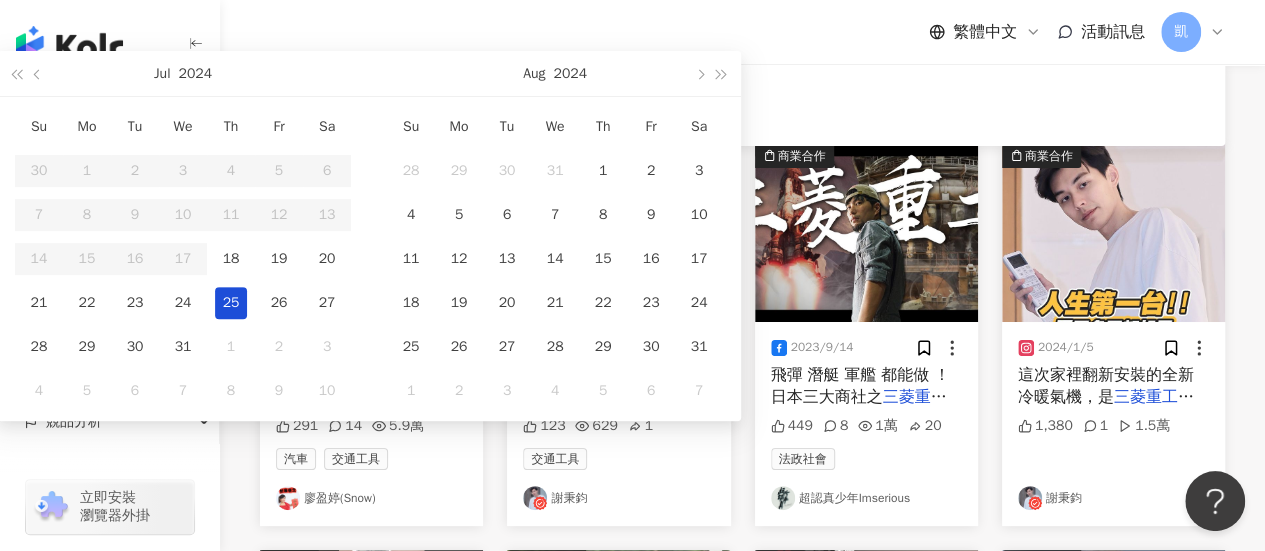 type on "**********" 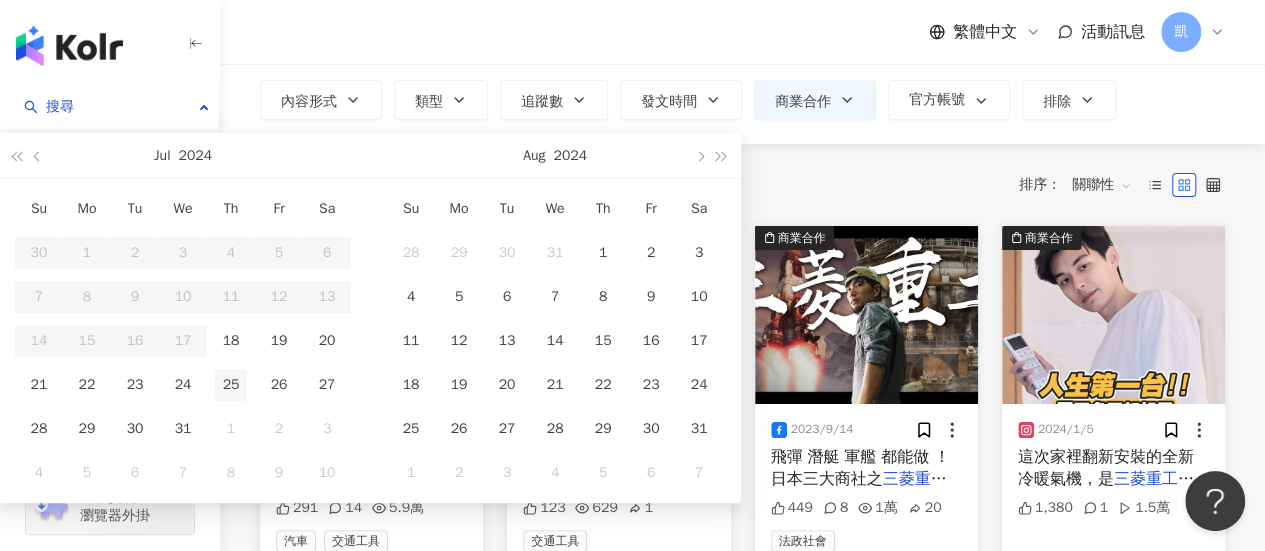 scroll, scrollTop: 100, scrollLeft: 0, axis: vertical 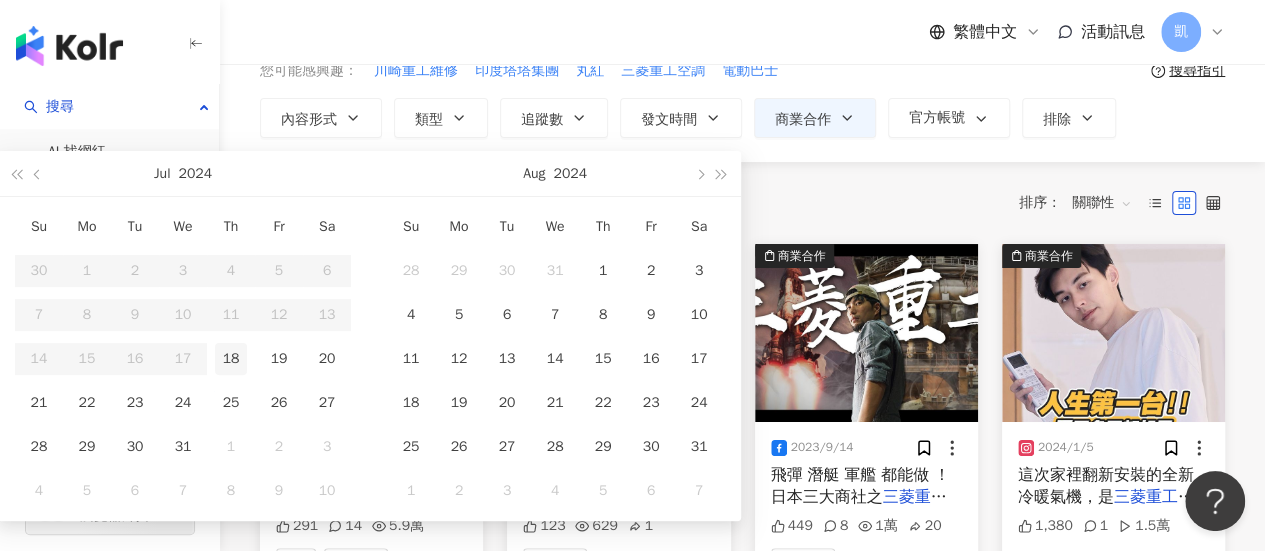 type on "**********" 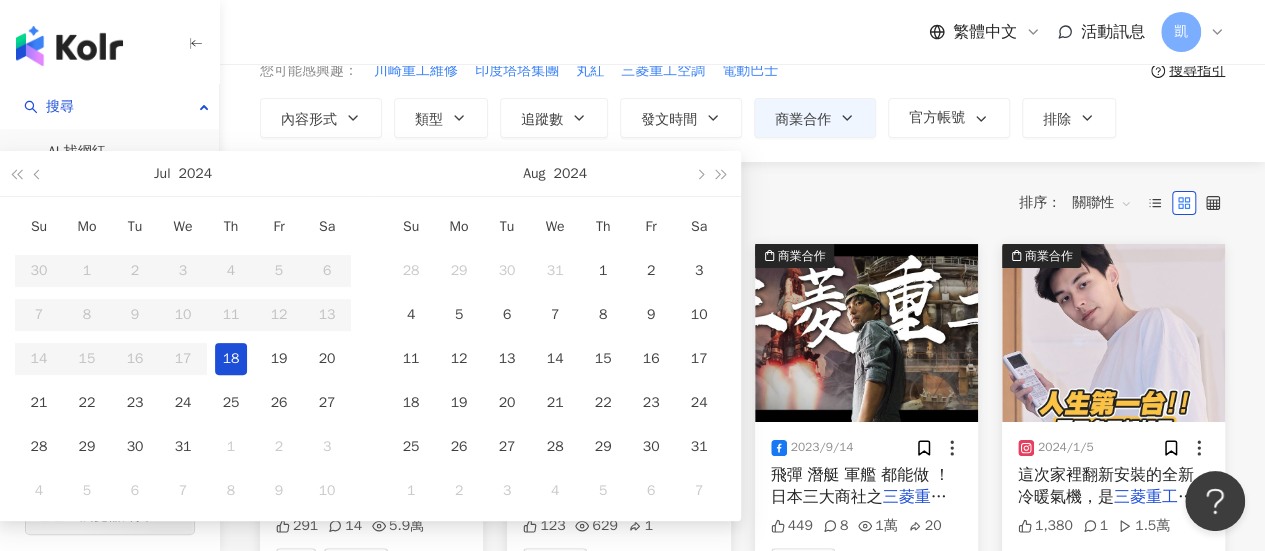 click on "18" at bounding box center [231, 359] 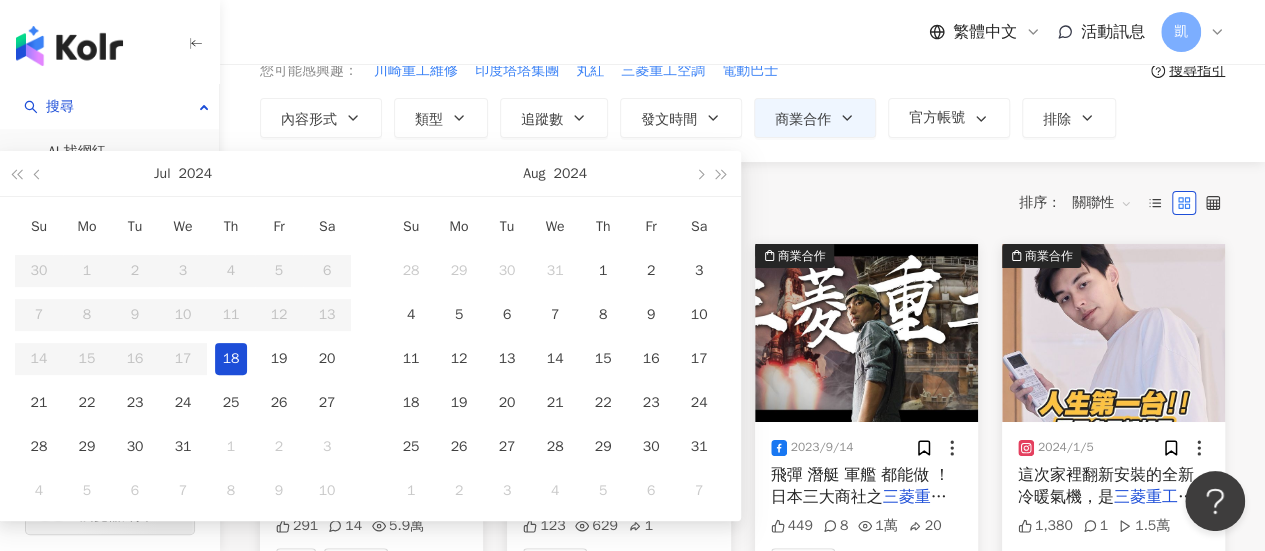 type on "**********" 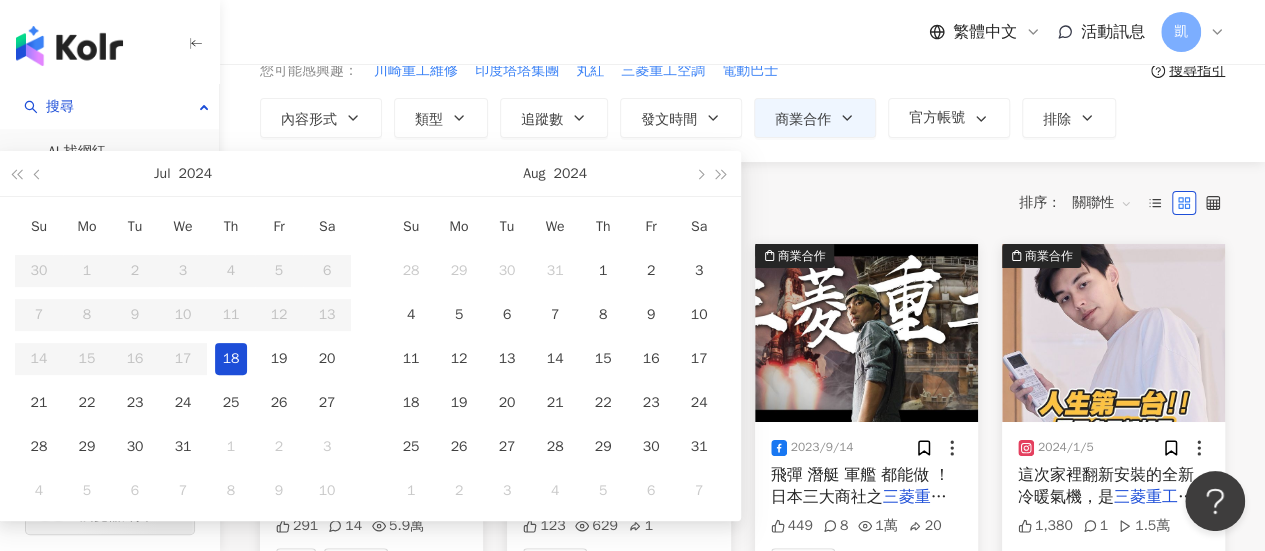 type on "**********" 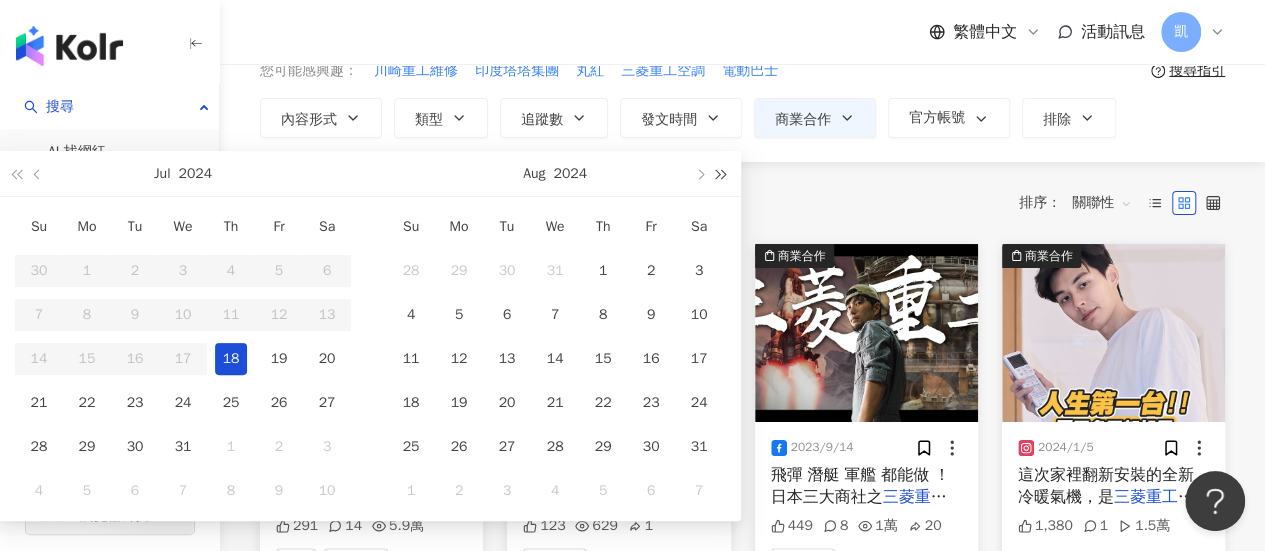 click at bounding box center [722, 175] 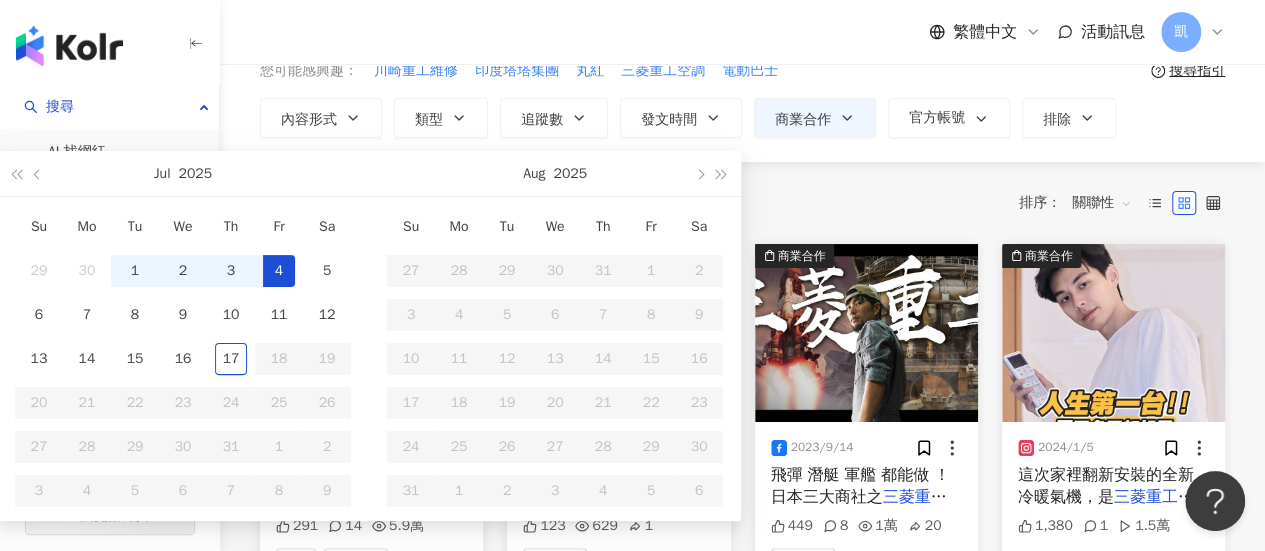 type on "**********" 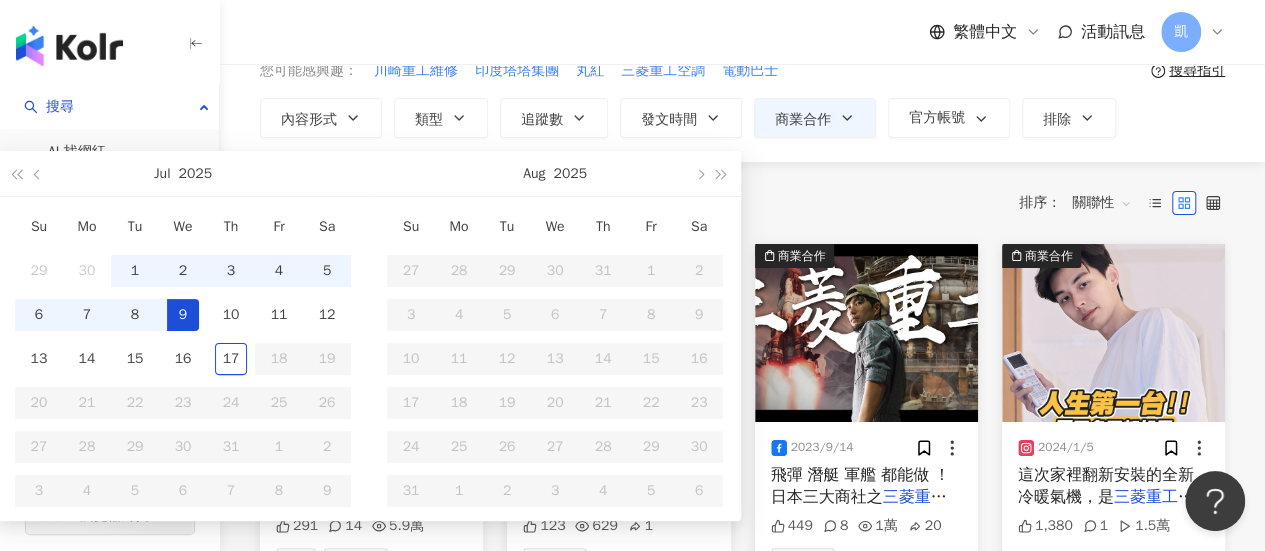 type on "**********" 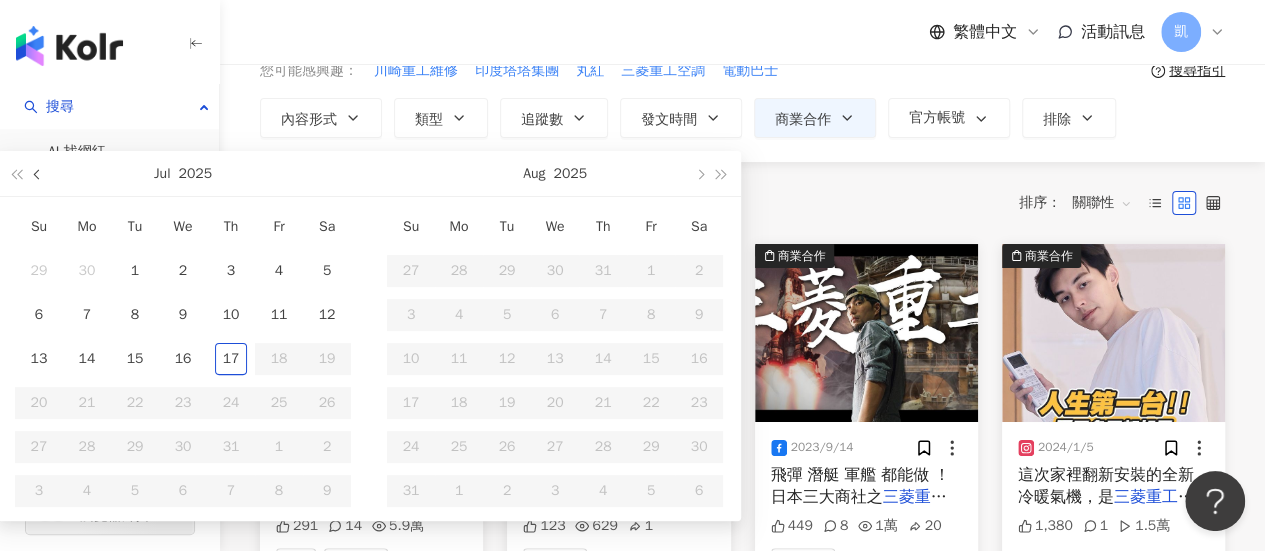 click at bounding box center (38, 173) 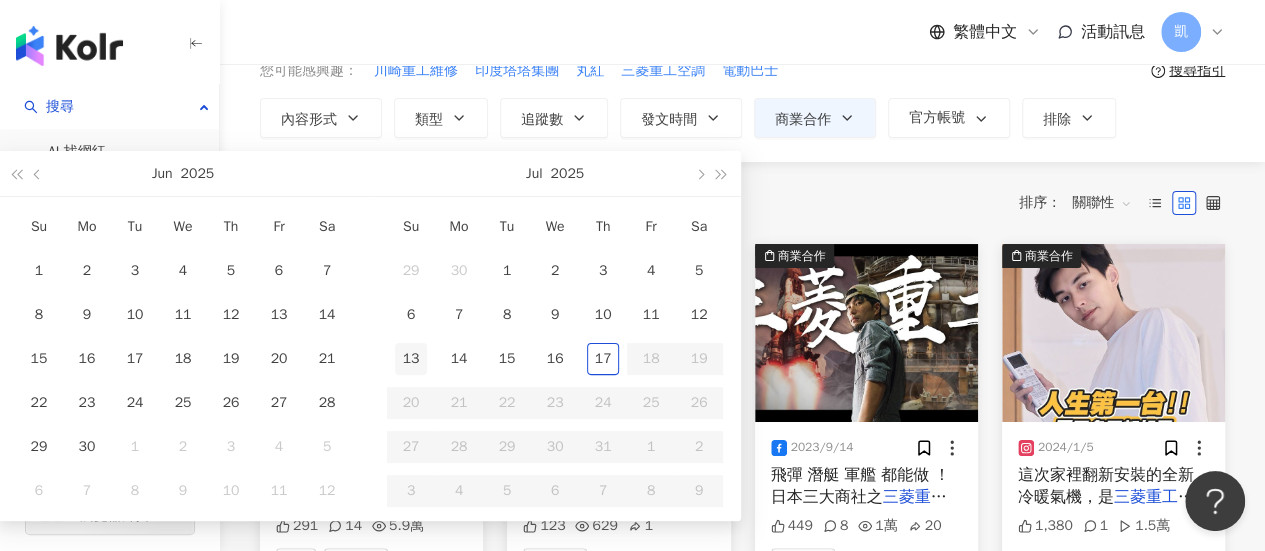 type on "**********" 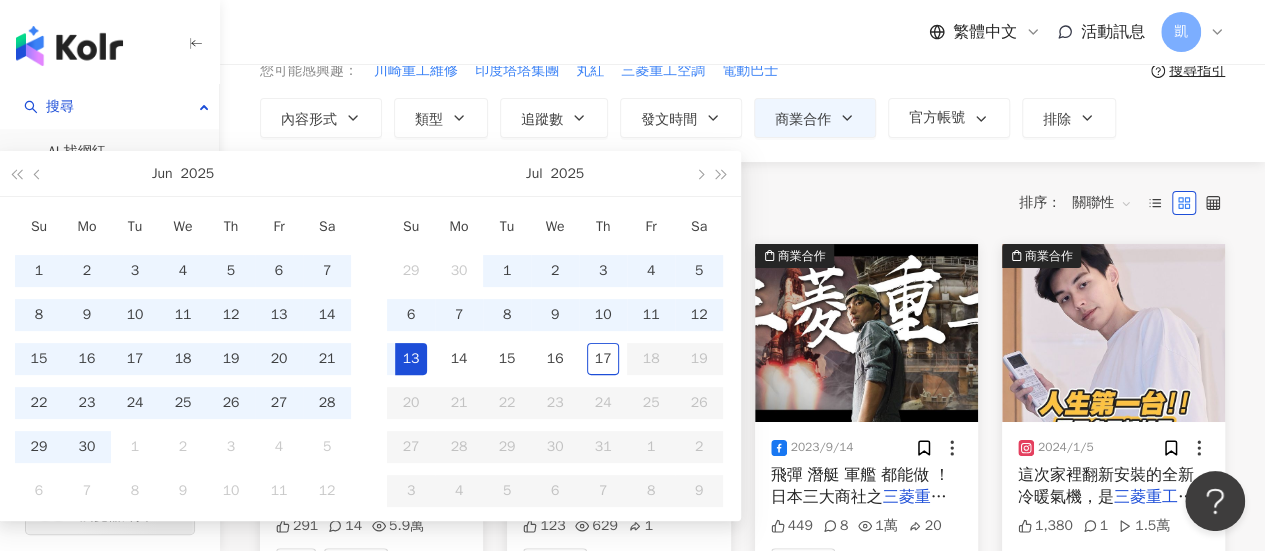 type on "**********" 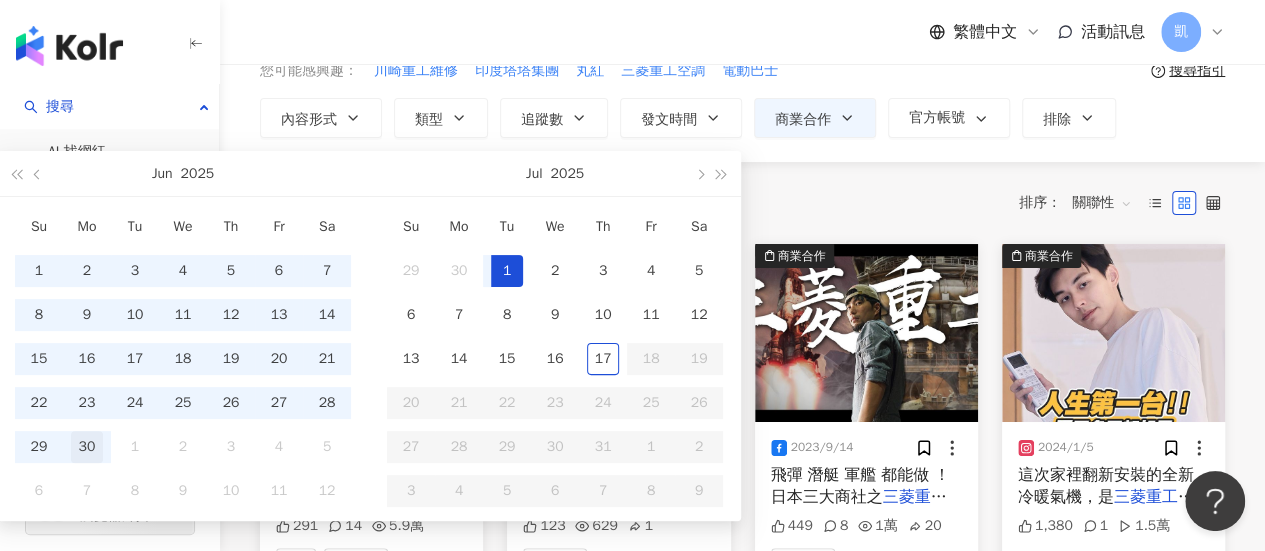 type on "**********" 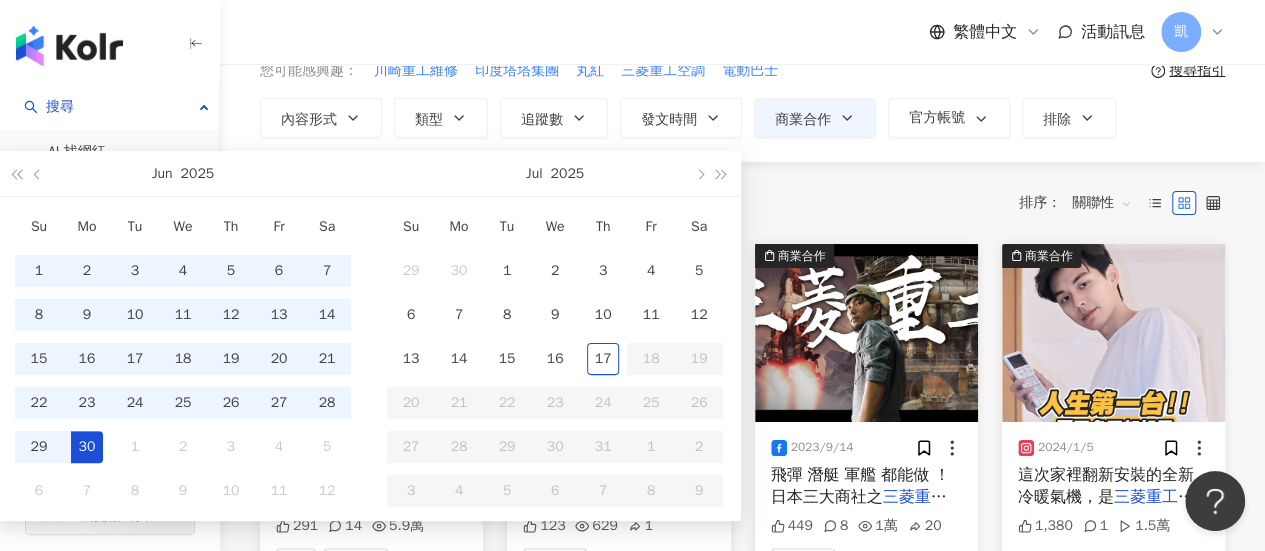 click on "30" at bounding box center (87, 447) 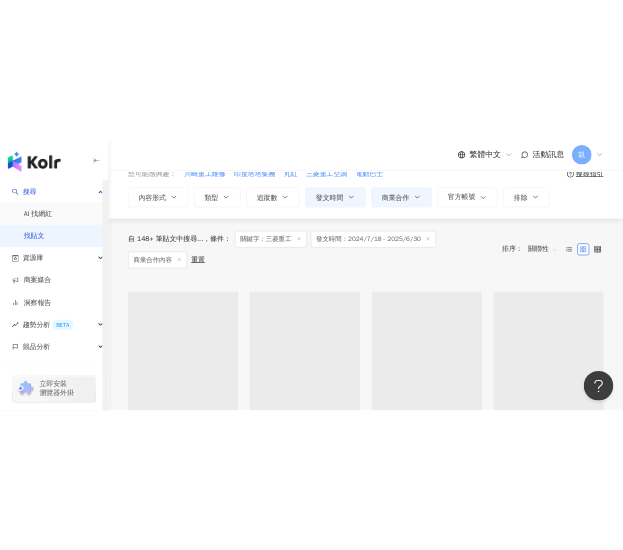scroll, scrollTop: 0, scrollLeft: 0, axis: both 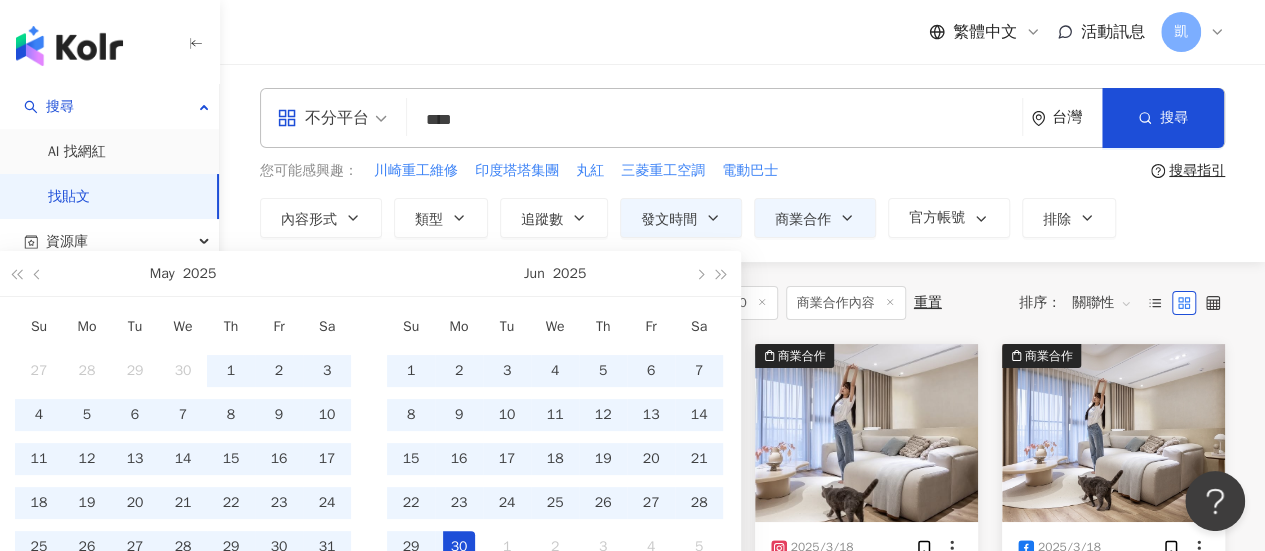 click on "**********" at bounding box center (742, 218) 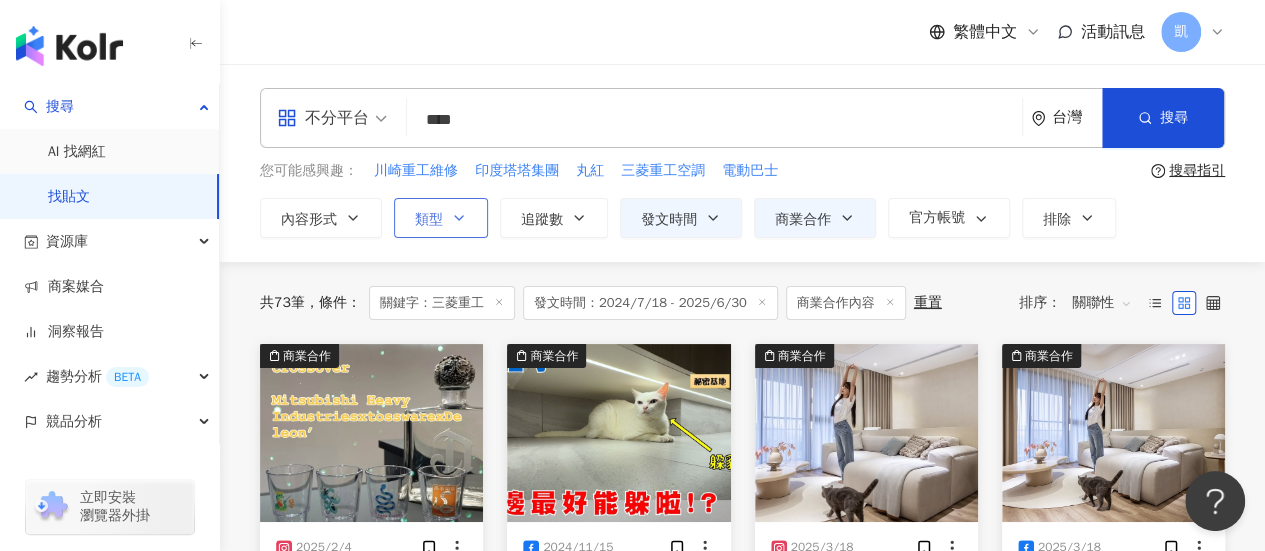 click on "類型" at bounding box center [441, 218] 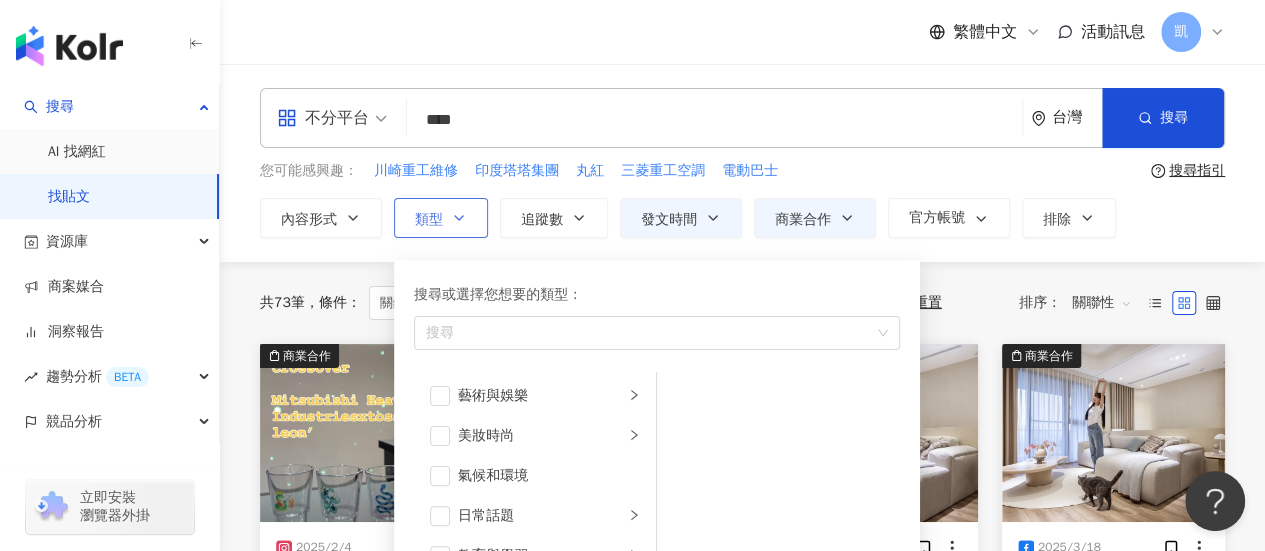 click on "類型 搜尋或選擇您想要的類型：   搜尋 藝術與娛樂 美妝時尚 氣候和環境 日常話題 教育與學習 家庭 財經 美食 命理占卜 遊戲 法政社會 生活風格 影視娛樂 醫療與健康 寵物 攝影 感情 宗教 促購導購 運動 科技 交通工具 旅遊 成人" at bounding box center (441, 218) 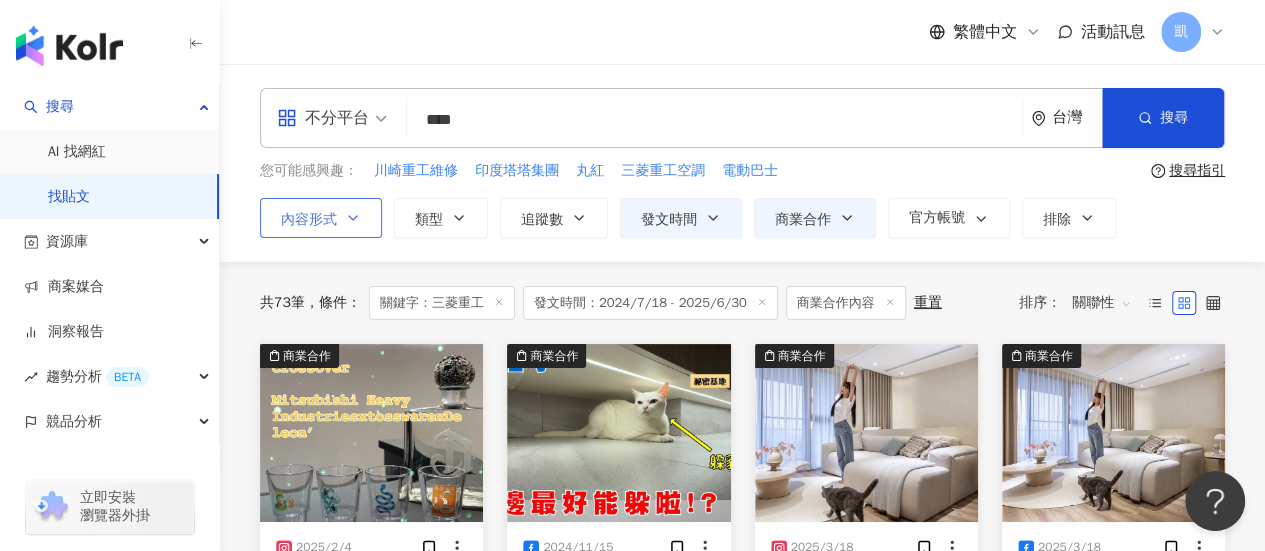 click 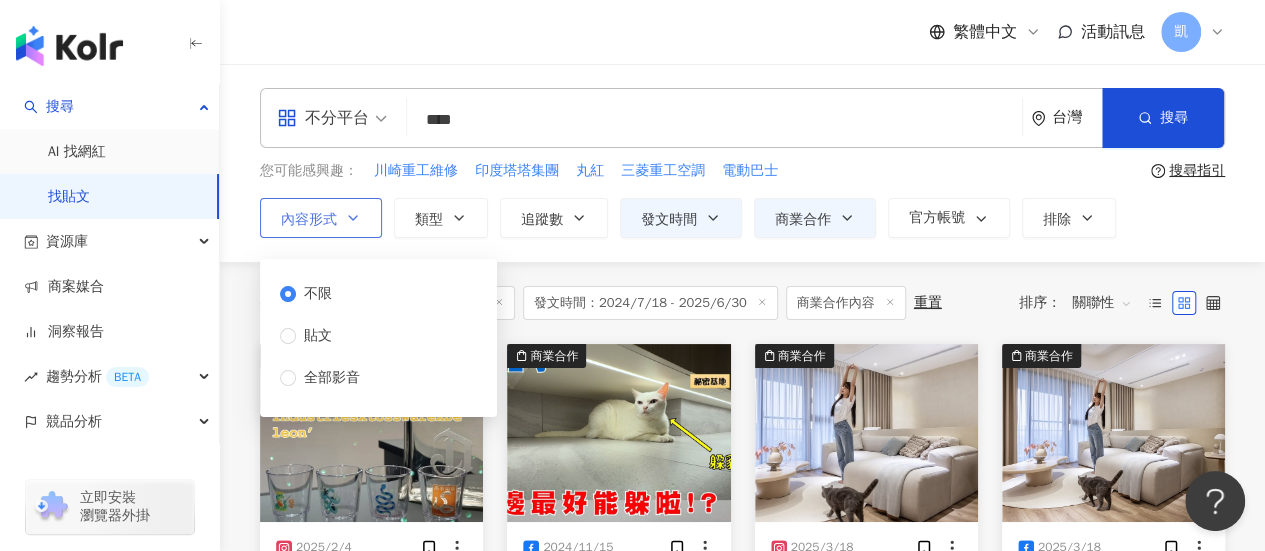 click 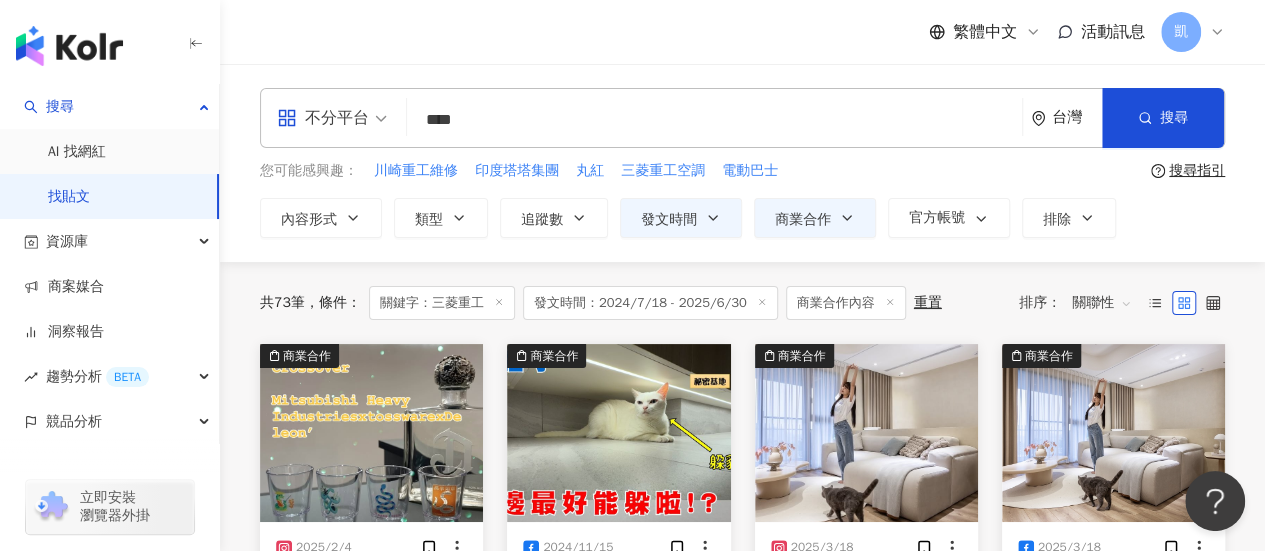 click on "不分平台" at bounding box center (323, 118) 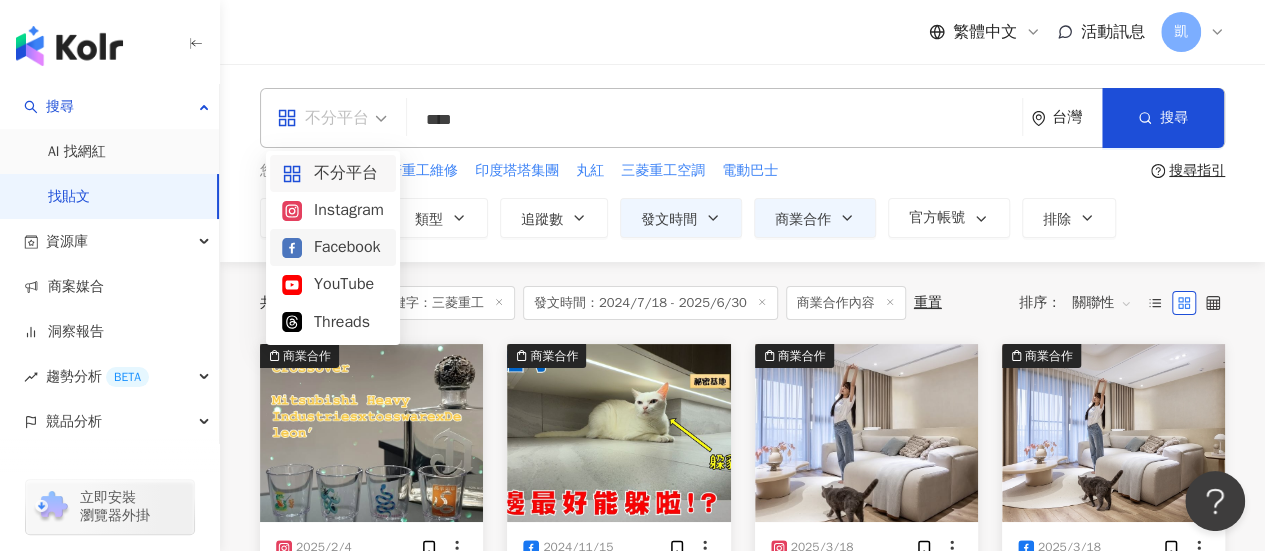 click on "Facebook" at bounding box center [333, 247] 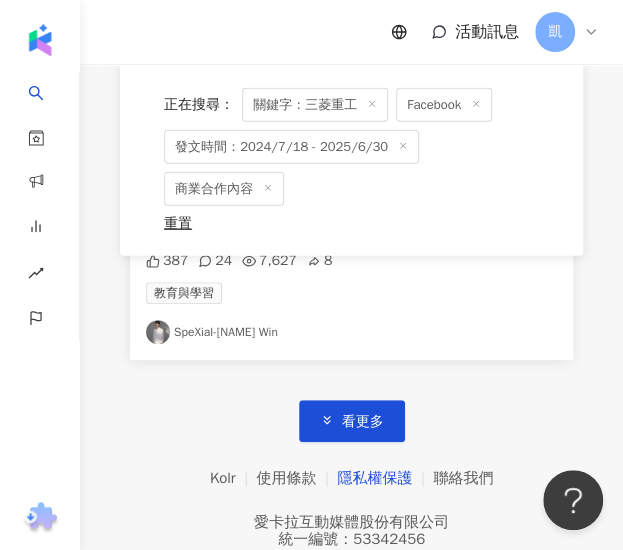 scroll, scrollTop: 5105, scrollLeft: 0, axis: vertical 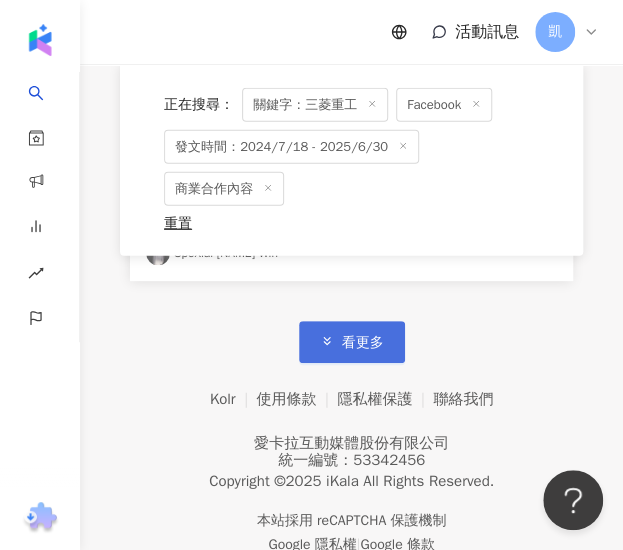 click on "看更多" at bounding box center [352, 341] 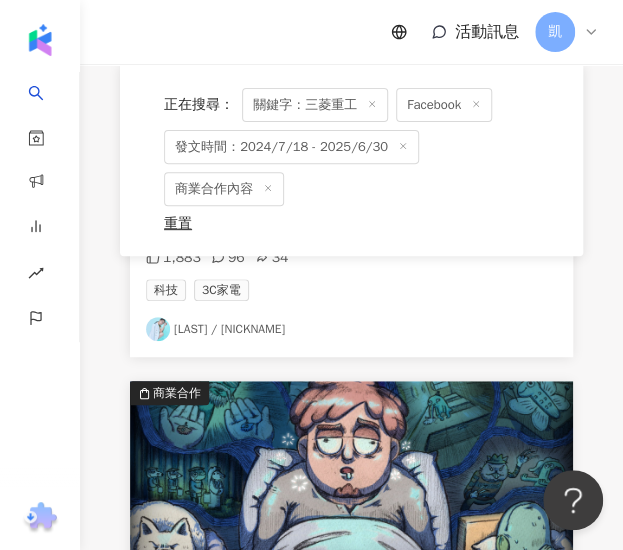 scroll, scrollTop: 3605, scrollLeft: 0, axis: vertical 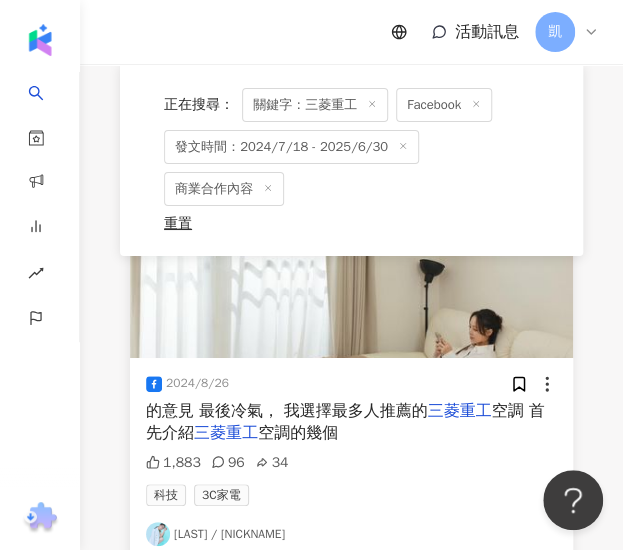 click on "林筳諭 / 勇兔" at bounding box center (351, 534) 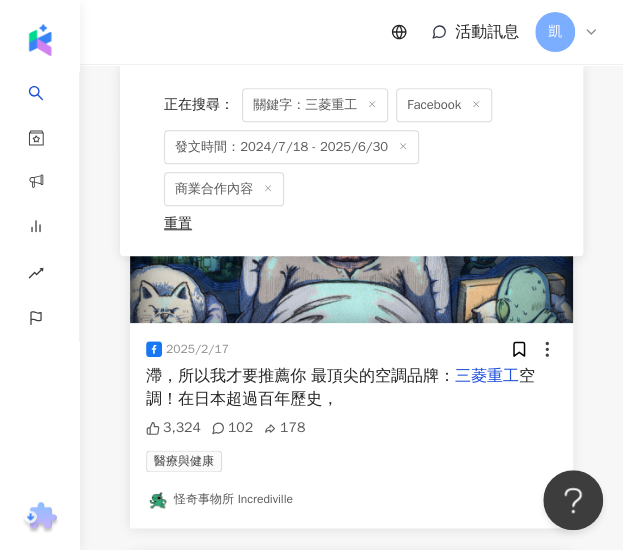 scroll, scrollTop: 4005, scrollLeft: 0, axis: vertical 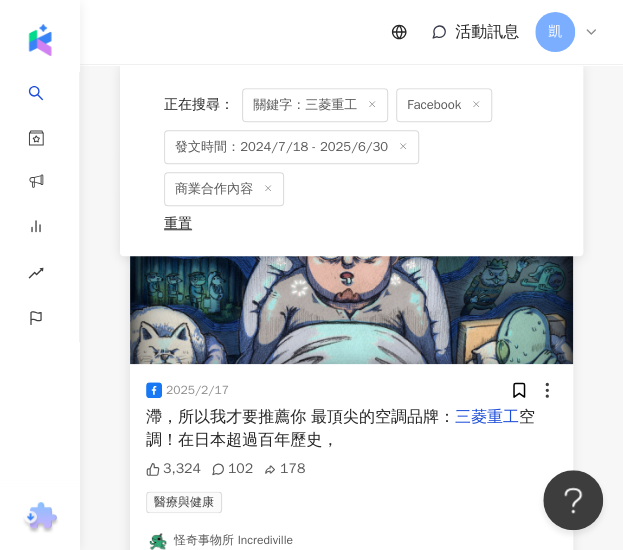 click at bounding box center [351, 275] 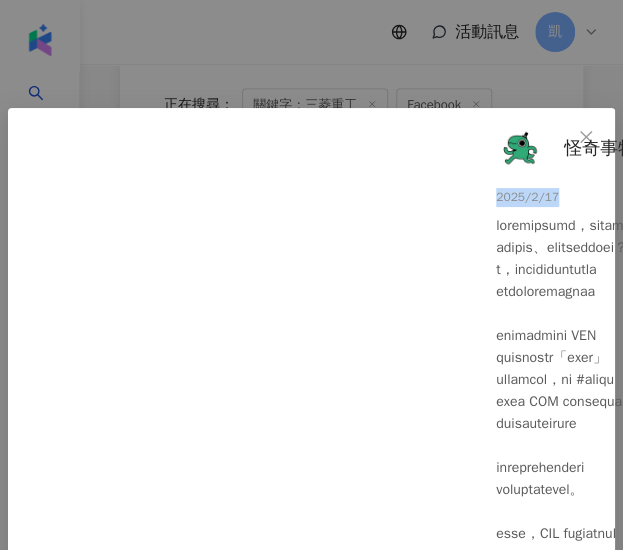 drag, startPoint x: 542, startPoint y: 192, endPoint x: 438, endPoint y: 201, distance: 104.388695 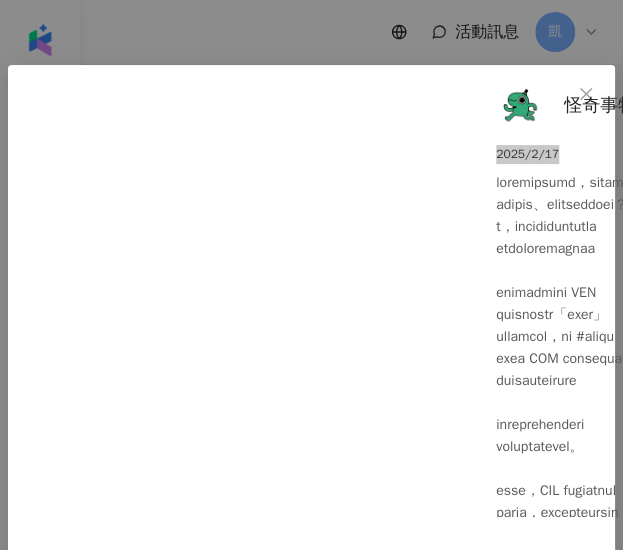 scroll, scrollTop: 106, scrollLeft: 0, axis: vertical 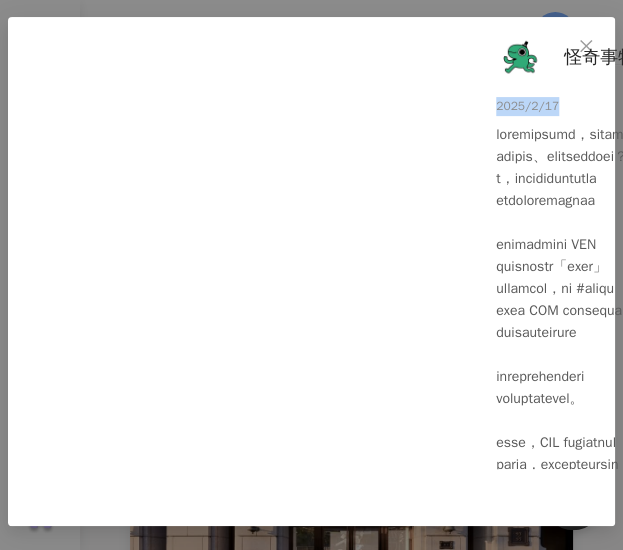 click on "怪奇事物所 Incrediville 2025/2/17 3,324 102 178" at bounding box center [690, 243] 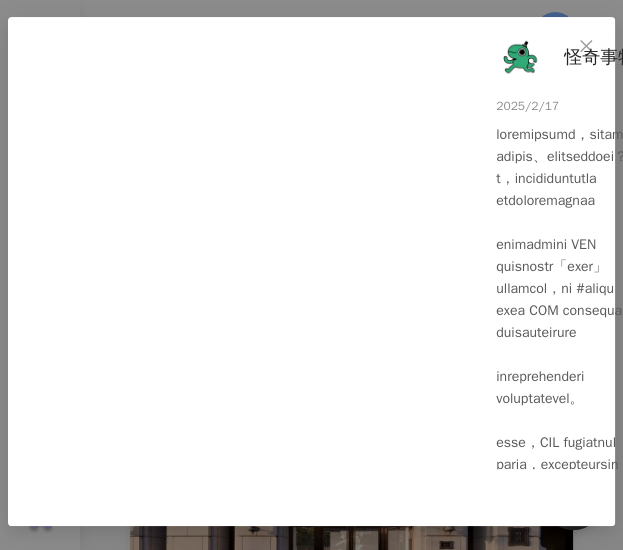 click on "怪奇事物所 Incrediville" at bounding box center (653, 57) 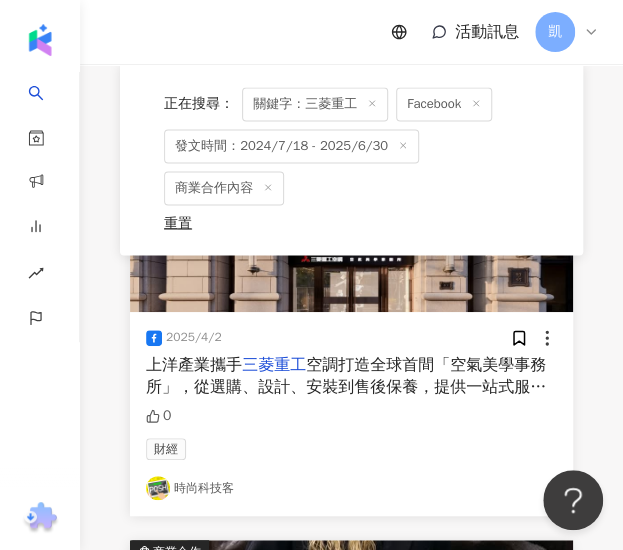 scroll, scrollTop: 4505, scrollLeft: 0, axis: vertical 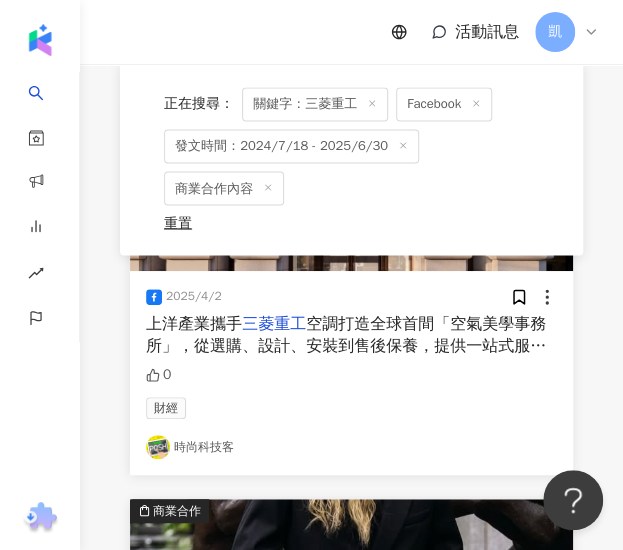 click at bounding box center [351, 182] 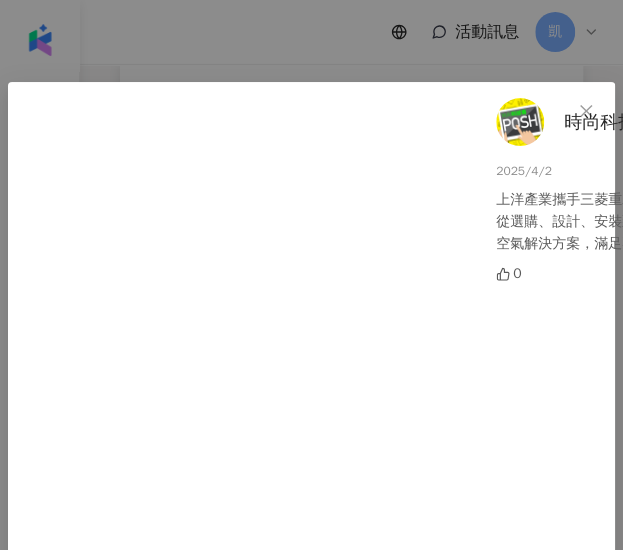 scroll, scrollTop: 0, scrollLeft: 0, axis: both 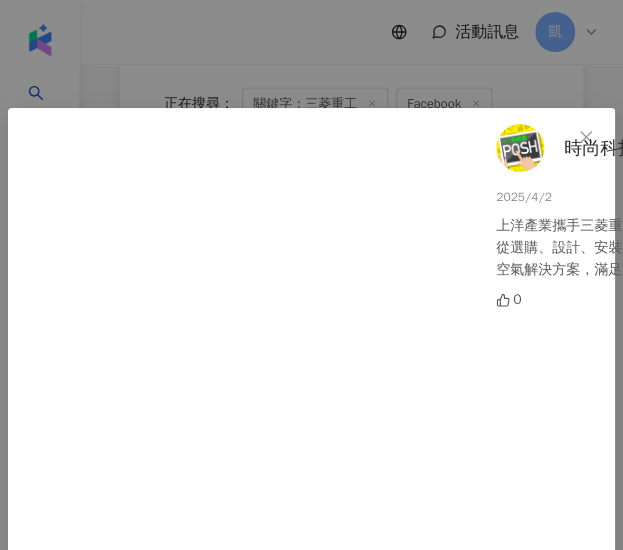 click on "時尚科技客 2025/4/2  上洋產業攜手三菱重工空調打造全球首間「空氣美學事務所」，從選購、設計、安裝到售後保養，提供一站式服務與量身訂製的空氣解決方案，滿足不同空間需求， 0 查看原始貼文" at bounding box center (311, 275) 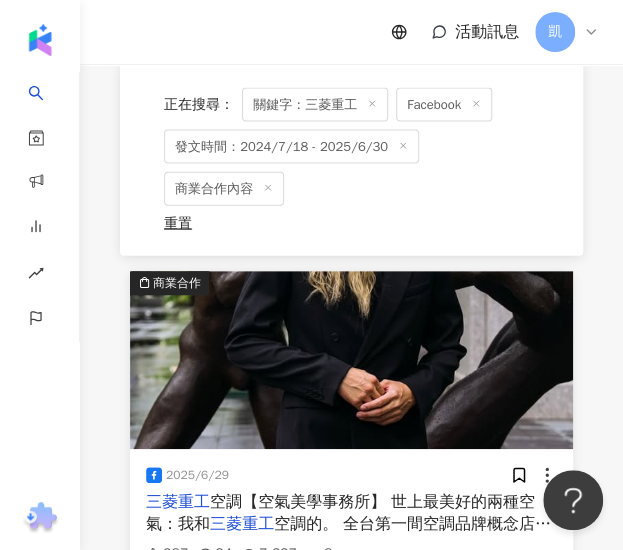 scroll, scrollTop: 4805, scrollLeft: 0, axis: vertical 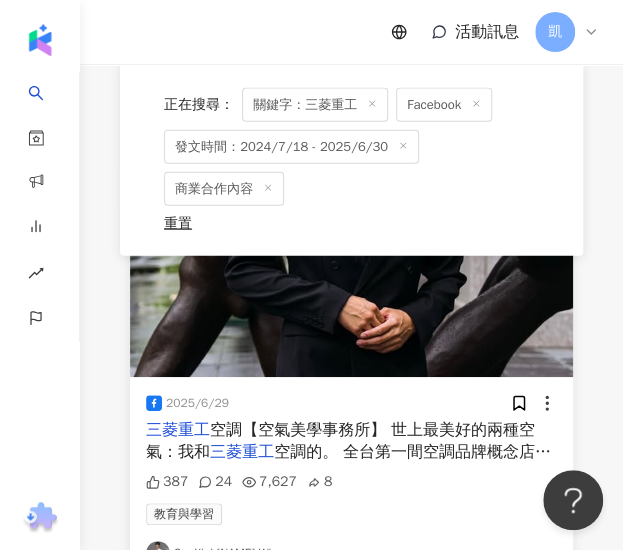 click at bounding box center [351, 288] 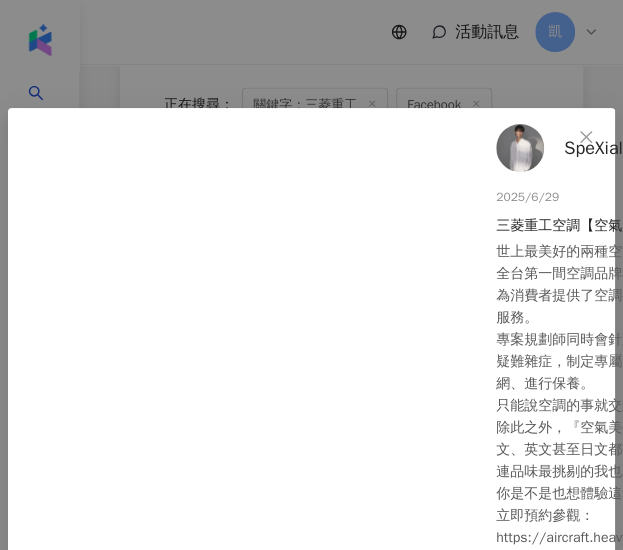 drag, startPoint x: 557, startPoint y: 149, endPoint x: 294, endPoint y: 63, distance: 276.70383 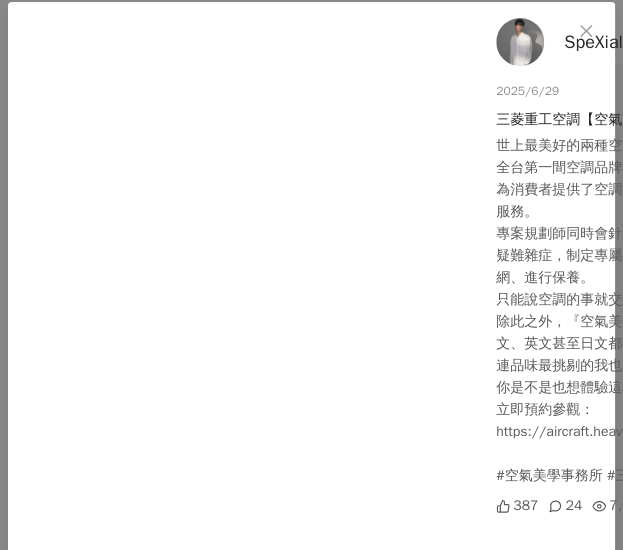 scroll, scrollTop: 0, scrollLeft: 0, axis: both 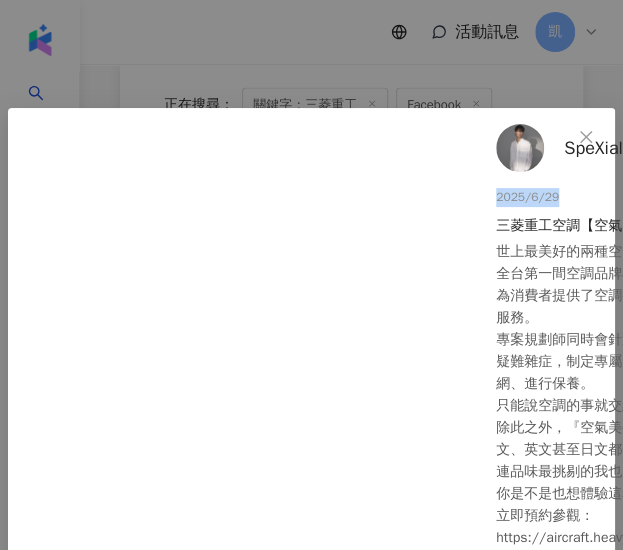 click on "SpeXial-風田 Win 2025/6/29 三菱重工空調【空氣美學事務所】  世上最美好的兩種空氣：我和三菱重工空調的。
全台第一間空調品牌概念店『空氣美學事務所』，
為消費者提供了空調挑選、購買、施工到售後的單一窗口一條龍服務。
專案規劃師同時會針對您的需求、裝設環境、生活型態…等各種疑難雜症，制定專屬的客製化服務，未來還會定期提醒你更換濾網、進行保養。
只能說空調的事就交給他，永遠在一起🫶
除此之外，『空氣美學事務所』更提供多語言對應，無論是中文、英文甚至日文都OK爹斯！
連品味最挑剔的我也臣服了，
你是不是也想體驗這種讓人愛上的空氣呢？
立即預約參觀：
https://aircraft.heavyduty.com.tw/
#空氣美學事務所 #三菱重工空調 387 24 7,627 8" at bounding box center (690, 667) 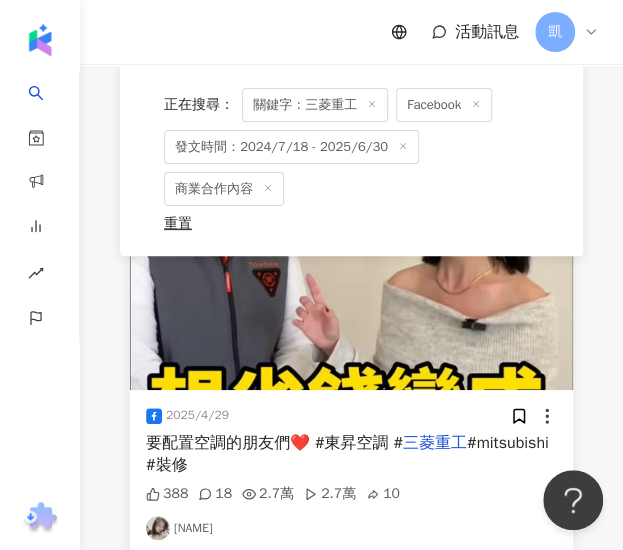 scroll, scrollTop: 5705, scrollLeft: 0, axis: vertical 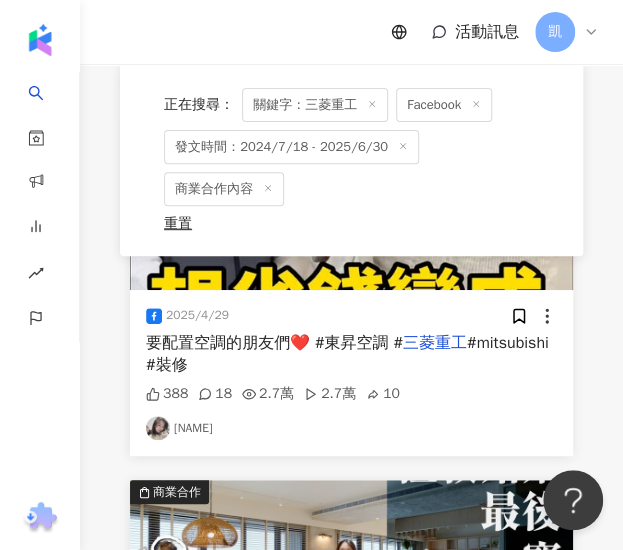 click at bounding box center [351, 201] 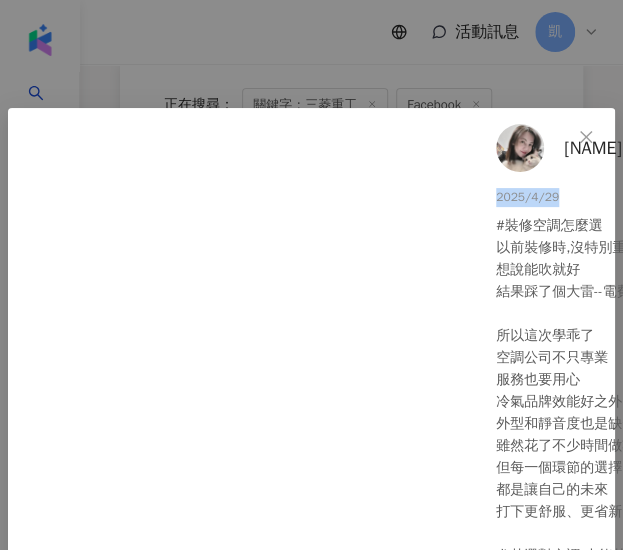 drag, startPoint x: 559, startPoint y: 199, endPoint x: 484, endPoint y: 199, distance: 75 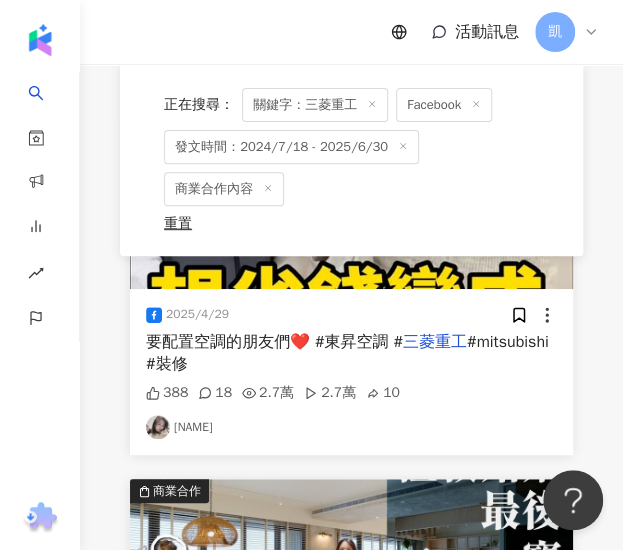 scroll, scrollTop: 5705, scrollLeft: 0, axis: vertical 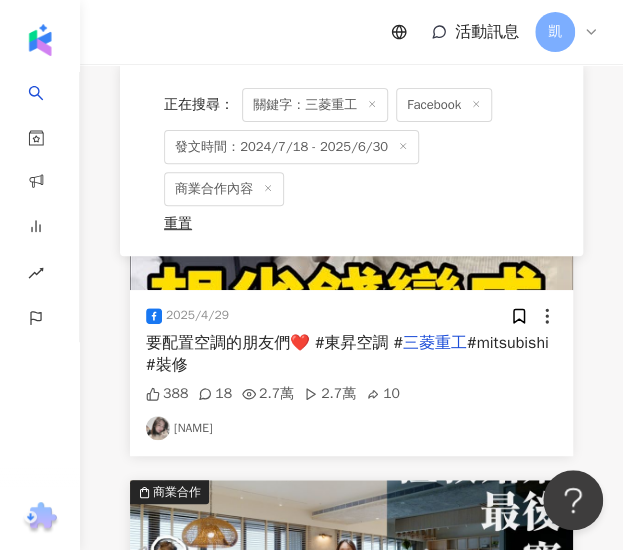 click on "簡沛恩" at bounding box center (351, 428) 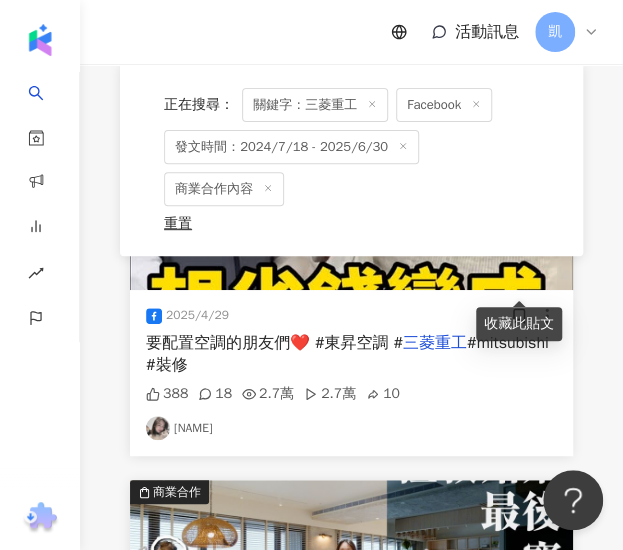click 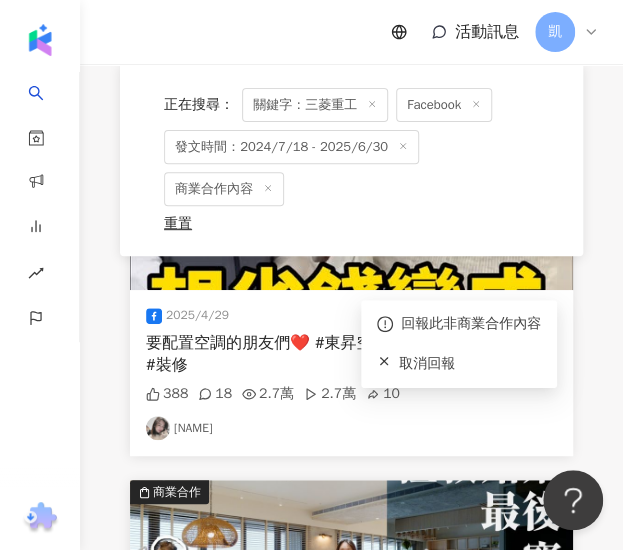click on "要配置空調的朋友們❤️
#東昇空調
# 三菱重工  #mitsubishi
#裝修" at bounding box center [351, 354] 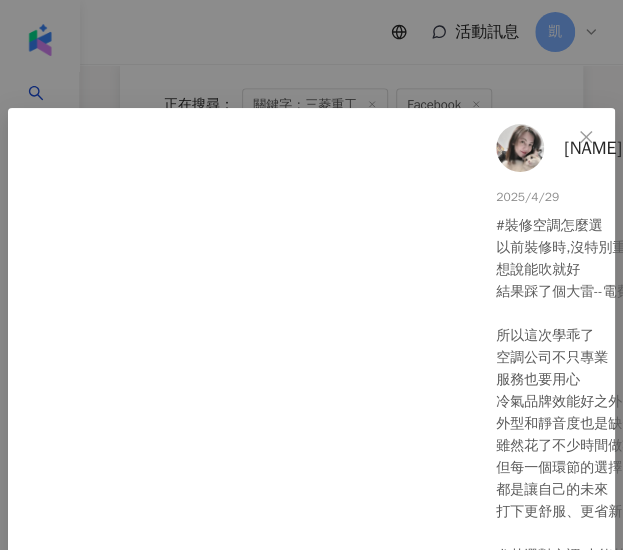scroll, scrollTop: 6305, scrollLeft: 0, axis: vertical 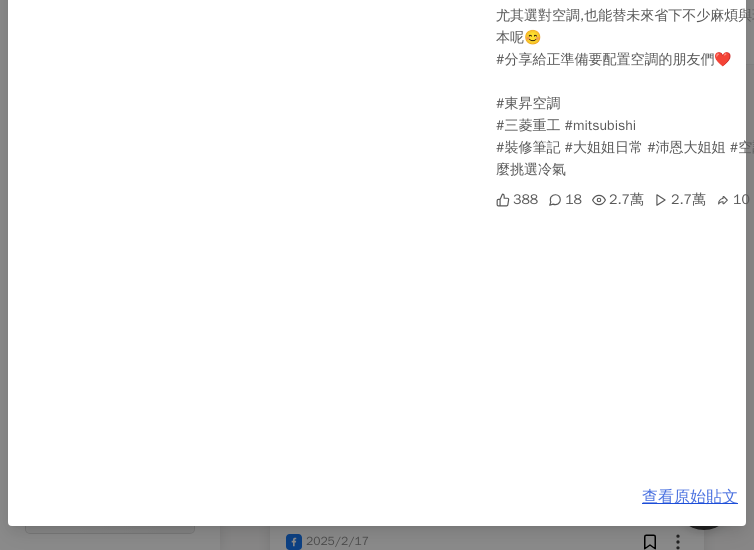 click on "查看原始貼文" at bounding box center [690, 497] 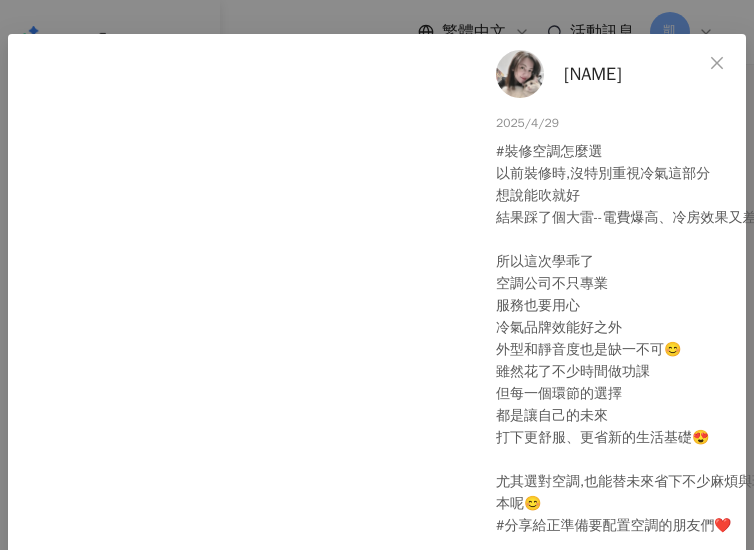 scroll, scrollTop: 0, scrollLeft: 0, axis: both 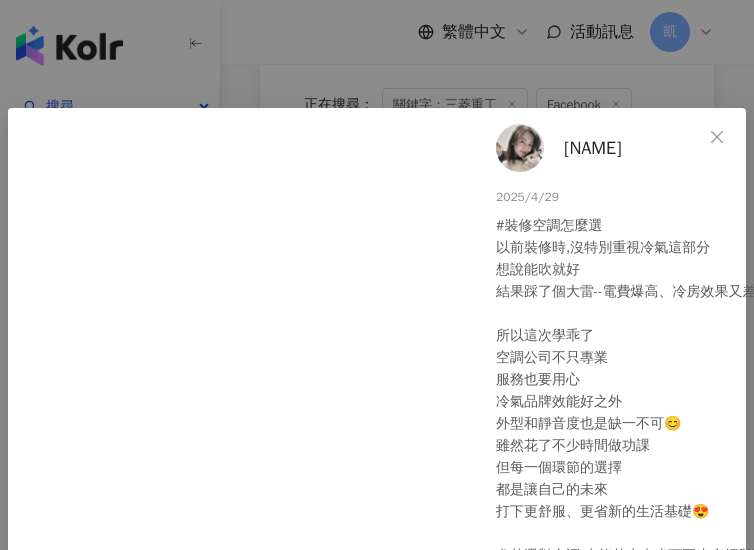 click on "簡沛恩" at bounding box center [593, 148] 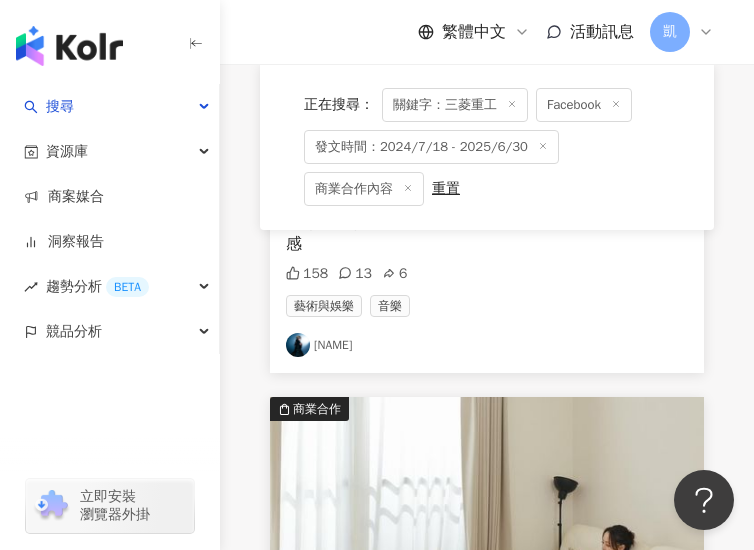 scroll, scrollTop: 3390, scrollLeft: 0, axis: vertical 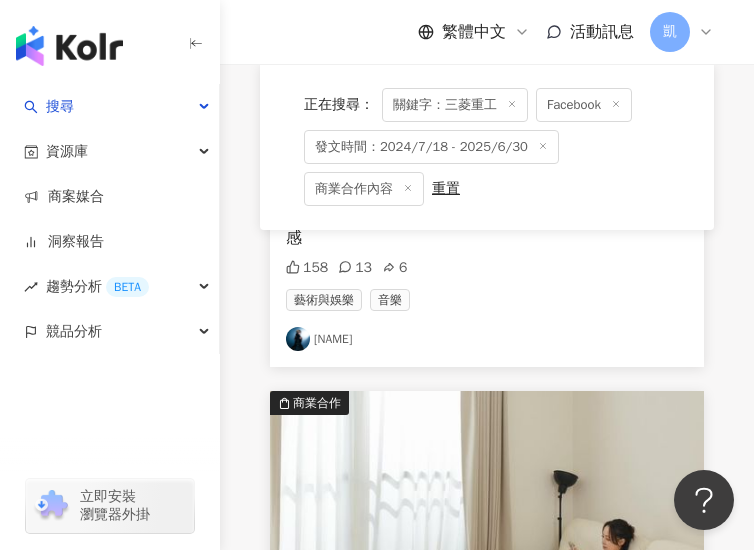 click on "家～人真的都要變懶了!!!
尤其是冷氣～" at bounding box center (423, 3022) 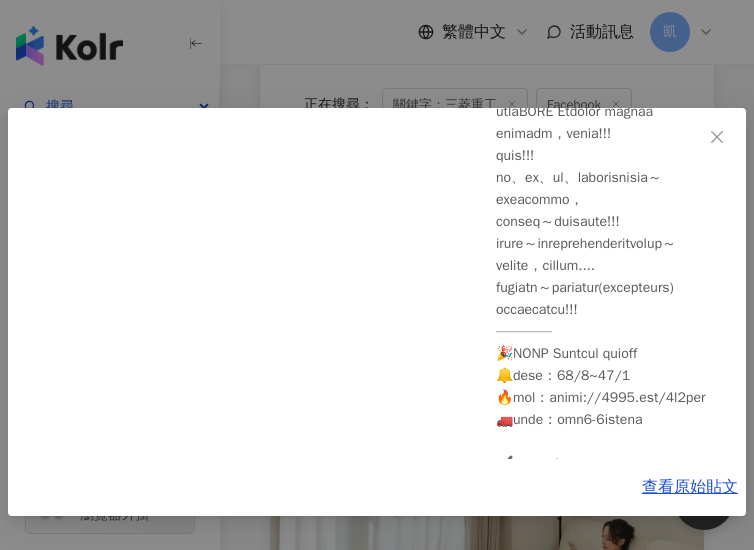 scroll, scrollTop: 472, scrollLeft: 0, axis: vertical 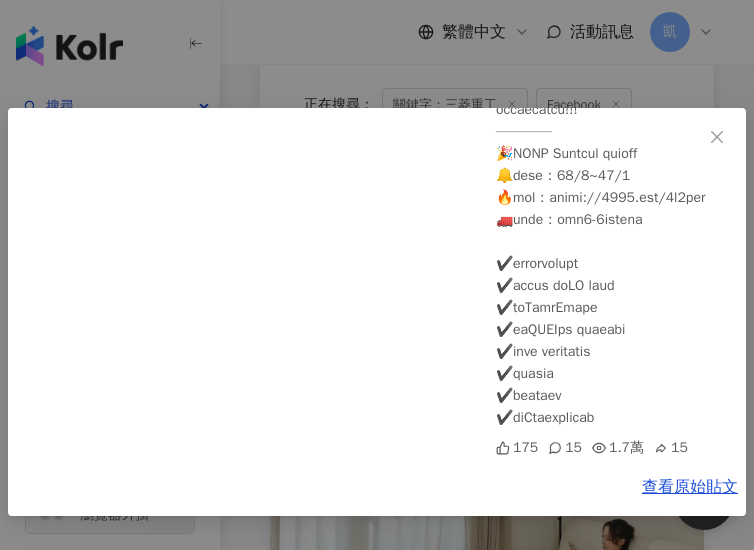 click on "十六咩 2024/11/10 「開箱」新家最不可缺的智能居家，超實用情境分享，新裝潢或老房子都能裝的智慧開關EVVR Homekit！ 175 15 1.7萬 15 查看原始貼文" at bounding box center (377, 275) 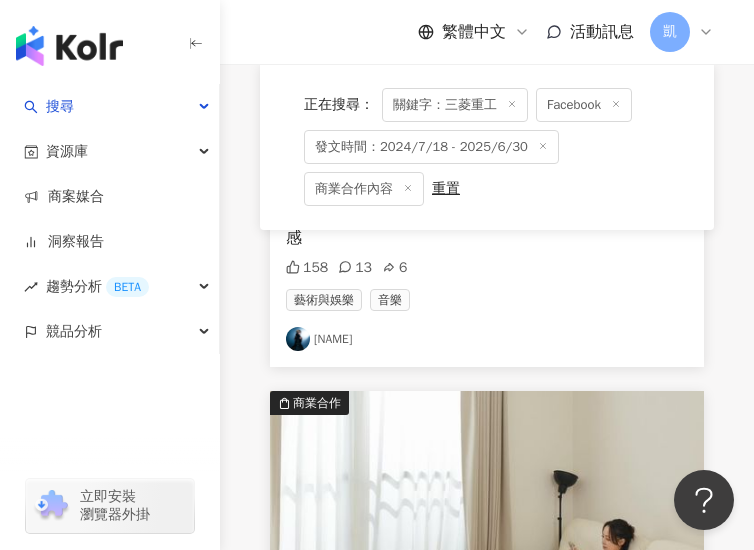 click on "2025/2/8 實驗選用獺祭的招牌酒米「山田錦」，並透過 三菱重工 開發的釀造裝置，在太空站內混合原 12 1 1 科技 明淳說" at bounding box center [487, 3478] 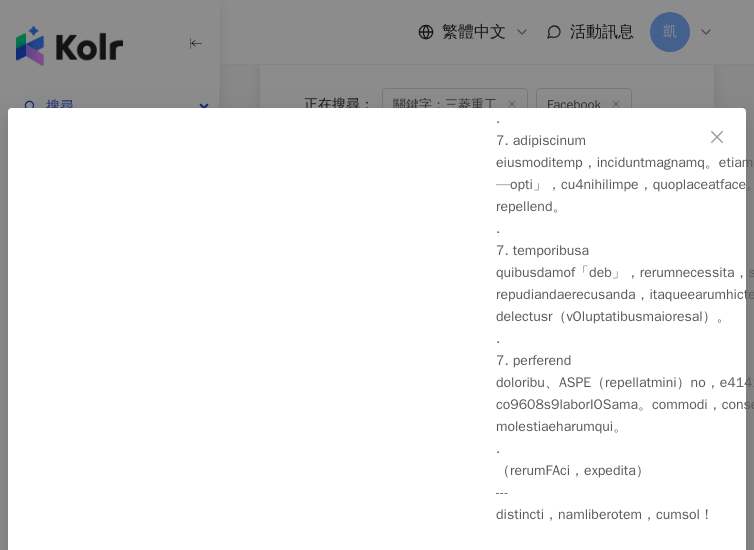 scroll, scrollTop: 810, scrollLeft: 0, axis: vertical 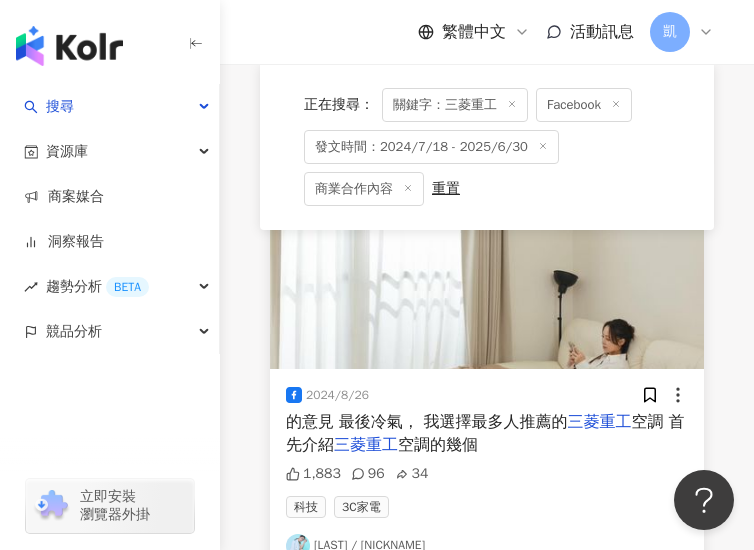 click at bounding box center [487, 3493] 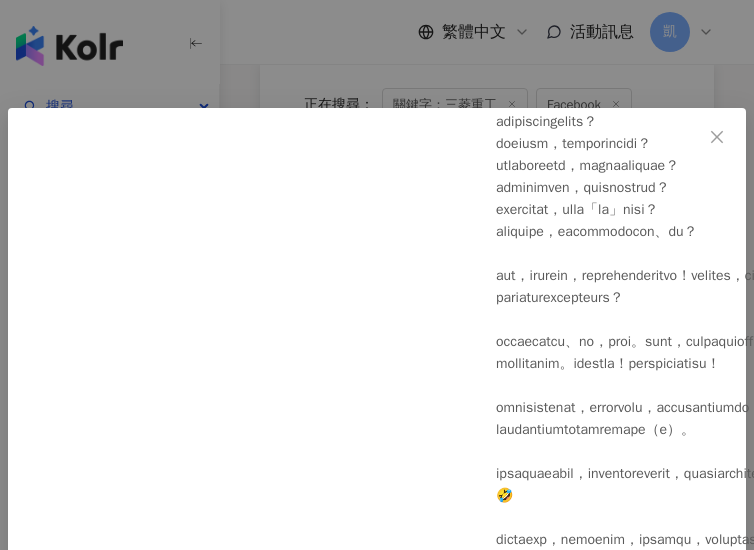 scroll, scrollTop: 346, scrollLeft: 0, axis: vertical 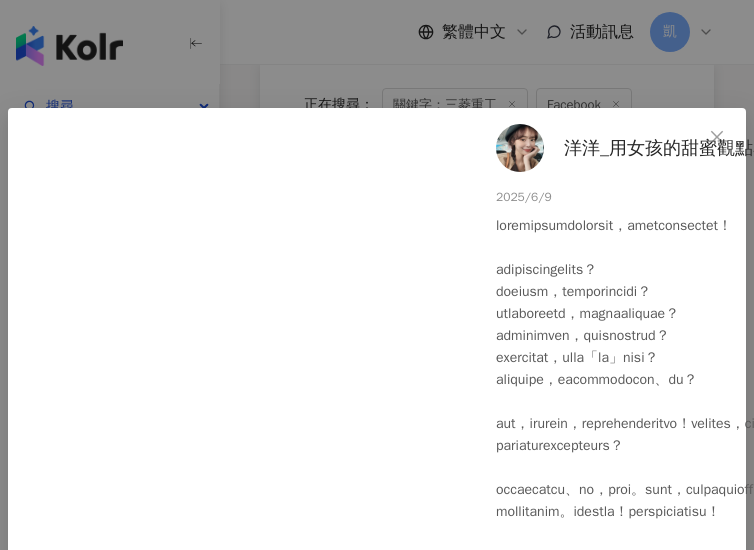 click on "洋洋_用女孩的甜蜜觀點看時尚 2025/6/9 77 4 查看原始貼文" at bounding box center (377, 275) 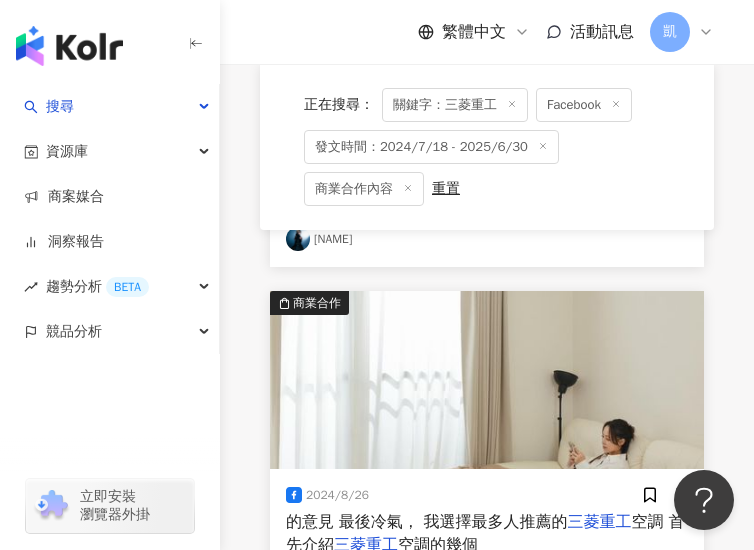 click at bounding box center (487, 3939) 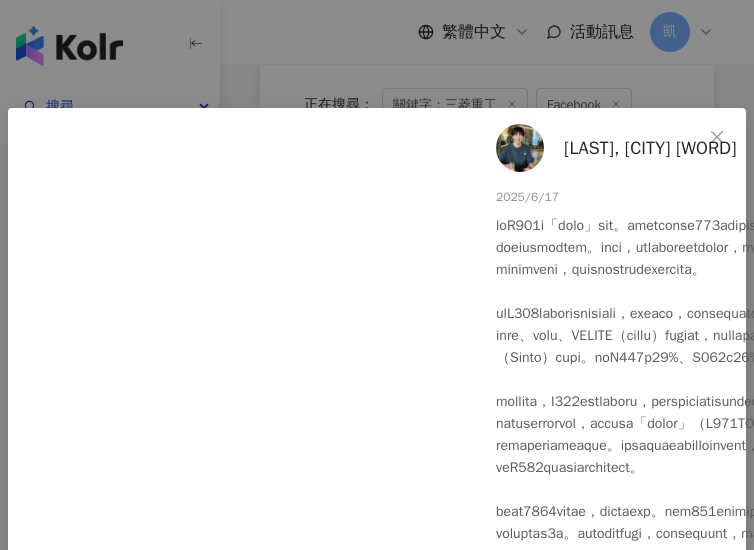 scroll, scrollTop: 100, scrollLeft: 0, axis: vertical 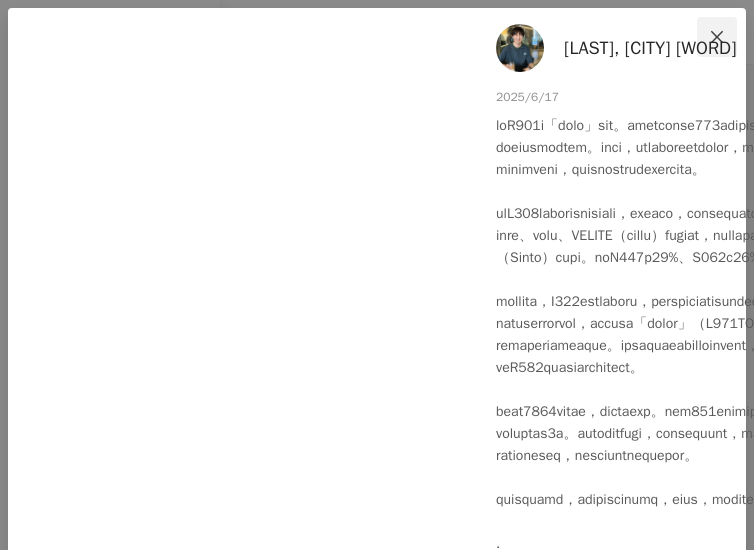 click 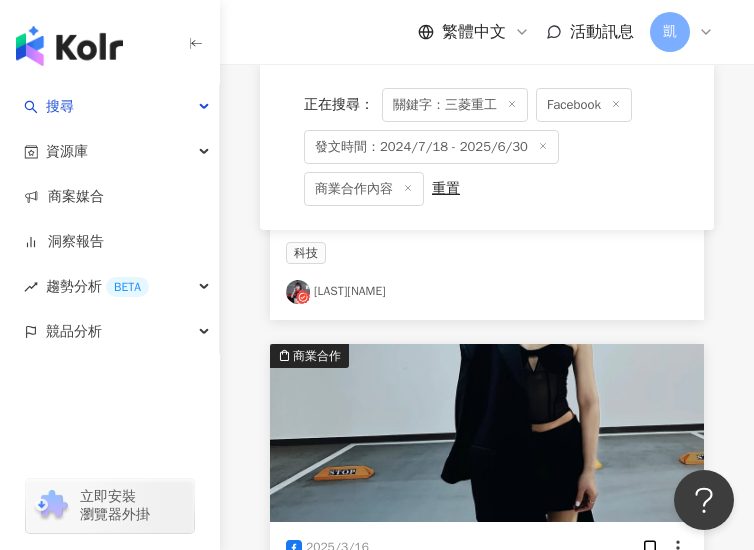 scroll, scrollTop: 2990, scrollLeft: 0, axis: vertical 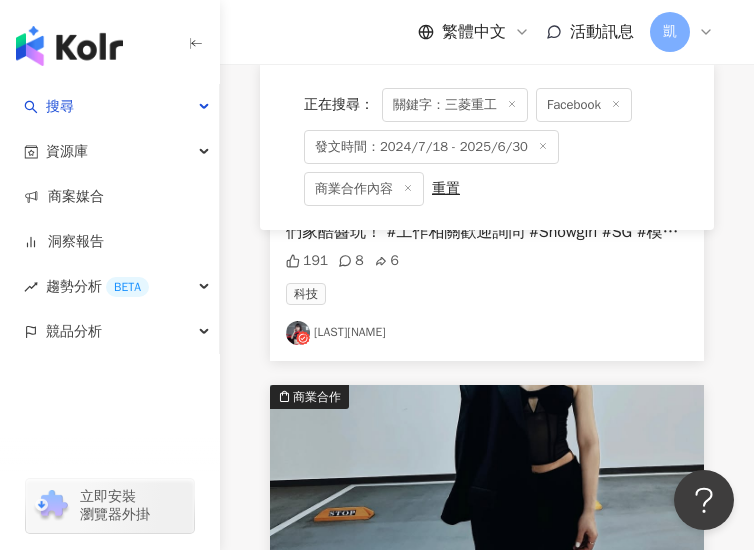 click on "簡沛恩" at bounding box center [487, 3139] 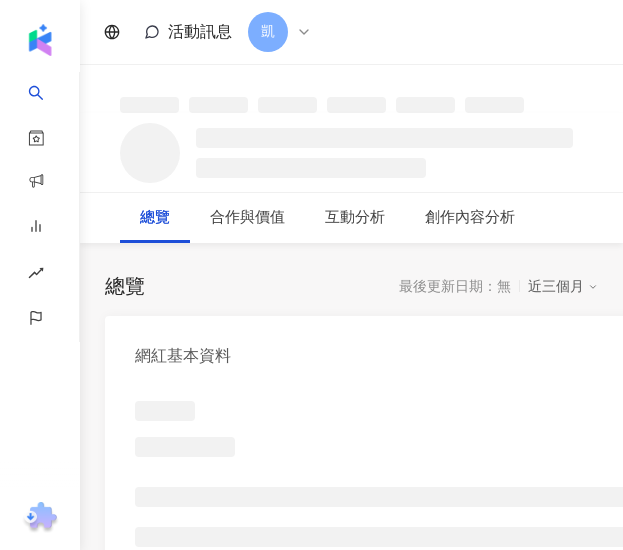 scroll, scrollTop: 0, scrollLeft: 0, axis: both 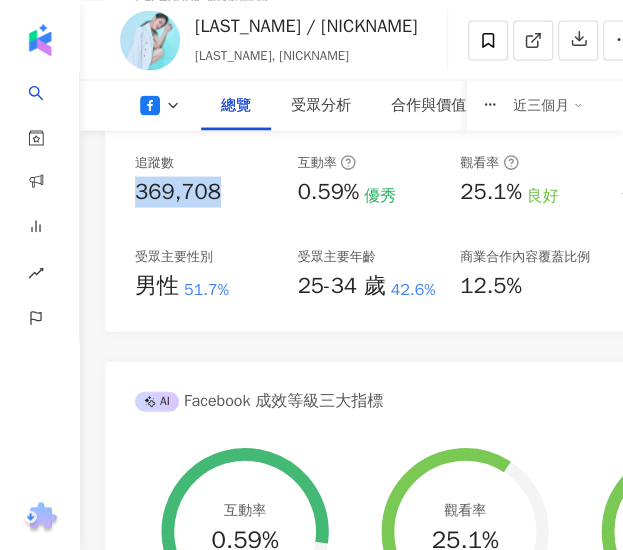 drag, startPoint x: 228, startPoint y: 192, endPoint x: 120, endPoint y: 198, distance: 108.16654 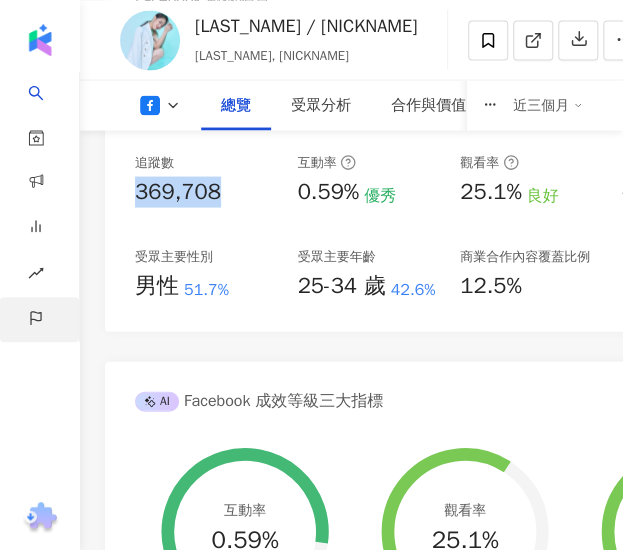 copy on "369,708" 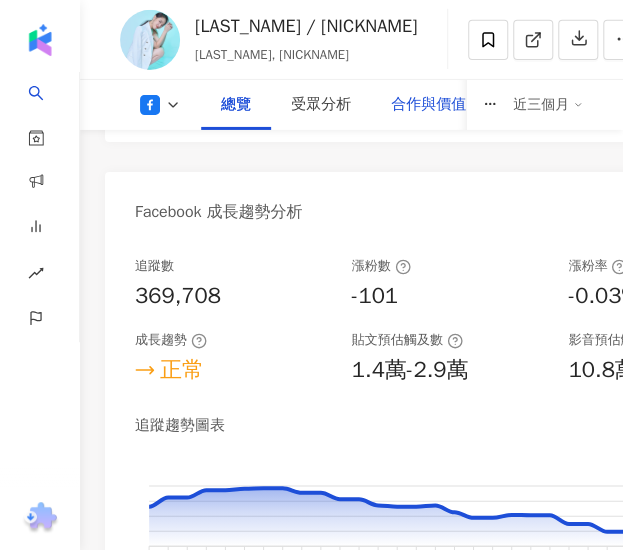 drag, startPoint x: 404, startPoint y: 115, endPoint x: 322, endPoint y: 253, distance: 160.52414 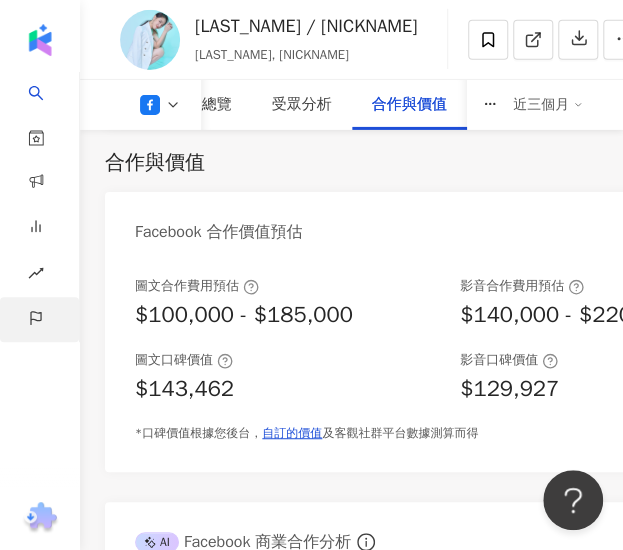 scroll, scrollTop: 0, scrollLeft: 0, axis: both 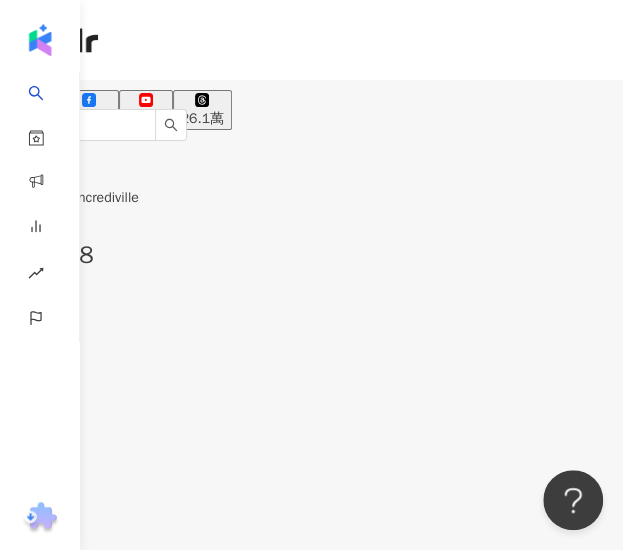 click on "51.5萬" at bounding box center [88, 110] 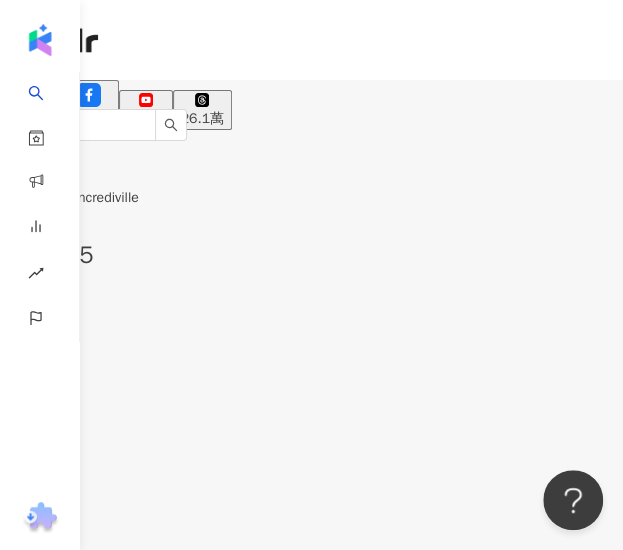 click on "94 K-Score :   優良 近期一到三個月積極發文，且漲粉率與互動率高。 查看說明 追蹤數   515,435 互動率   1.12% 優秀 觀看率   3.88% 普通 漲粉率   0.43% 優秀 受眾主要性別   男性 60.8% 受眾主要年齡   25-34 歲 53.3% 商業合作內容覆蓋比例   50%" at bounding box center (311, 1219) 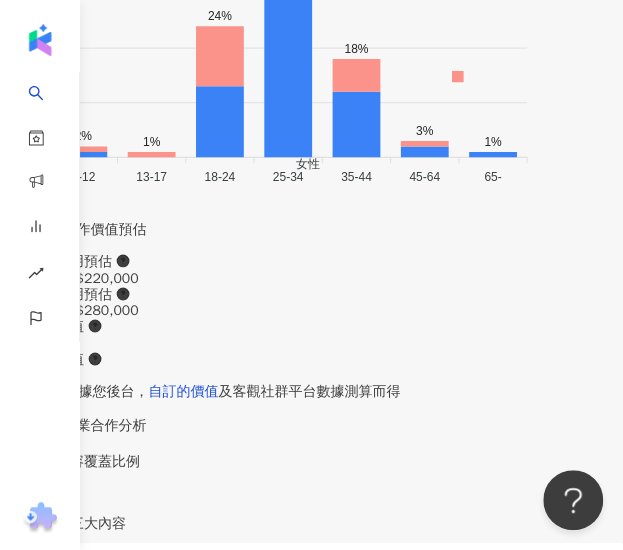 scroll, scrollTop: 3400, scrollLeft: 0, axis: vertical 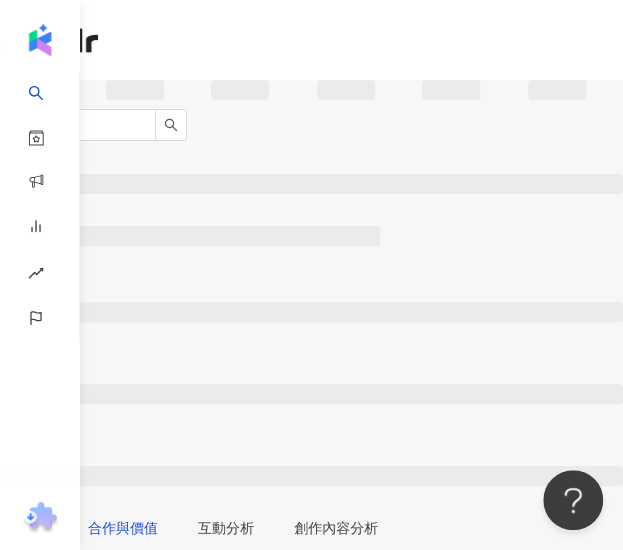 drag, startPoint x: 255, startPoint y: 213, endPoint x: 254, endPoint y: 160, distance: 53.009434 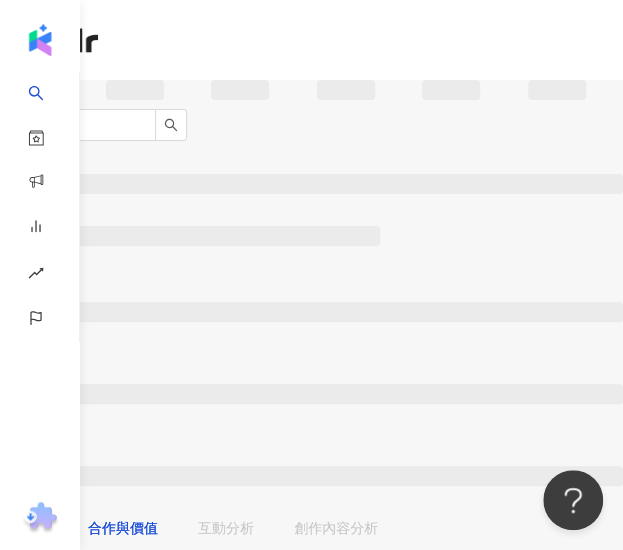 scroll, scrollTop: 1356, scrollLeft: 0, axis: vertical 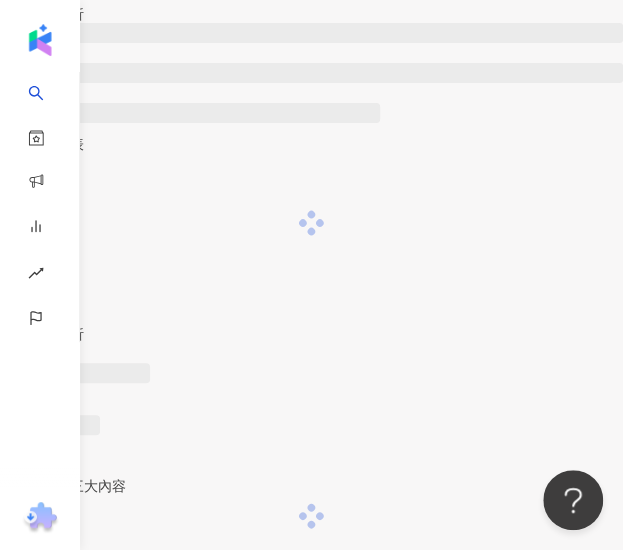 click 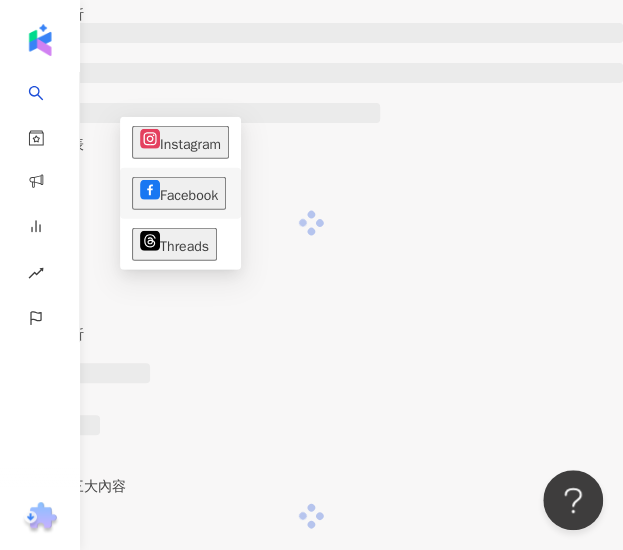 click on "Facebook" at bounding box center [179, 193] 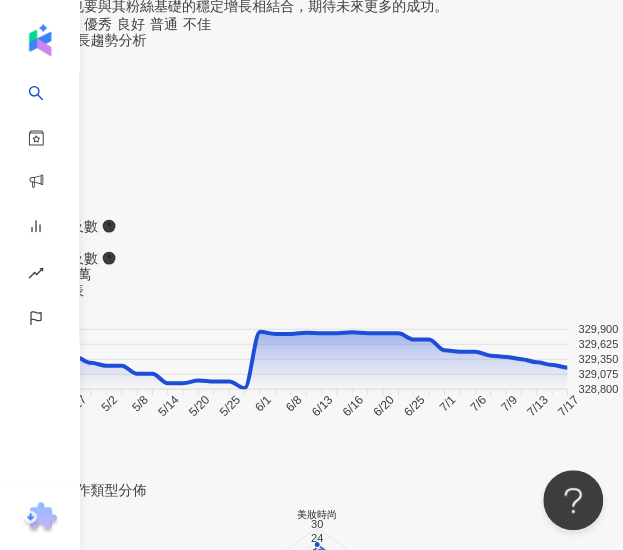 scroll, scrollTop: 1780, scrollLeft: 0, axis: vertical 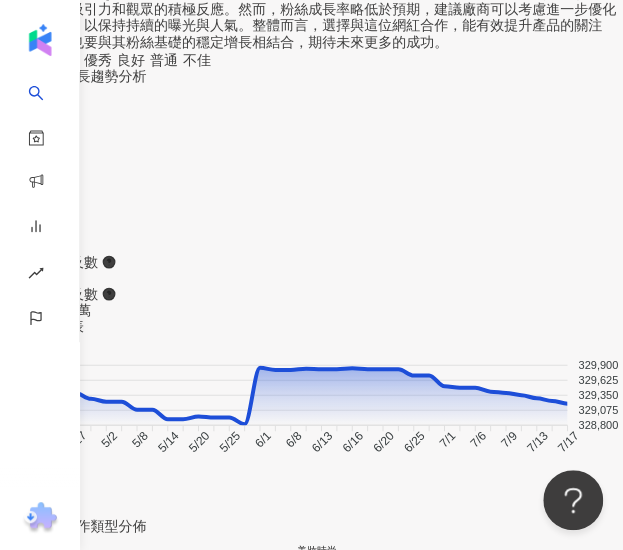 click on "追蹤數   329,195 漲粉數   -255 漲粉率   -0.08% 良好 成長趨勢   正常 貼文預估觸及數   6,993-1.5萬 影音預估觸及數   29.7萬-74.4萬 追蹤趨勢圖表 329,900 329,900 329,625 329,625 329,350 329,350 329,075 329,075 328,800 328,800 4/17 4/17 4/20 4/20 4/27 4/27 5/2 5/2 5/8 5/8 5/14 5/14 5/20 5/20 5/25 5/25 6/1 6/1 6/8 6/8 6/13 6/13 6/16 6/16 6/20 6/20 6/25 6/25 7/1 7/1 7/6 7/6 7/9 7/9 7/13 7/13 7/17 7/17" at bounding box center [311, 293] 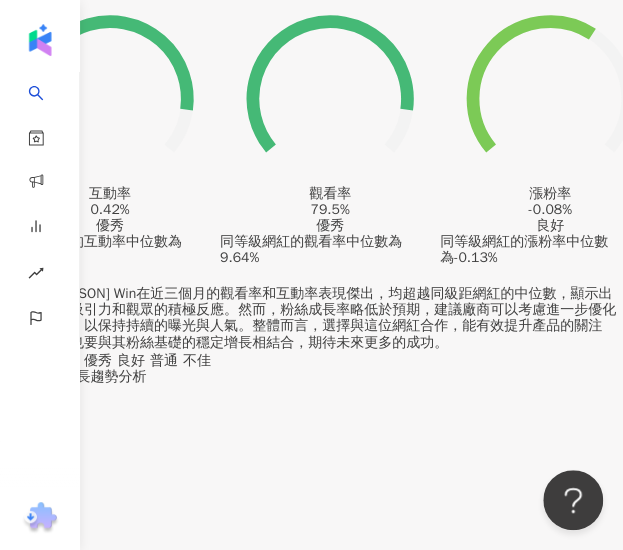drag, startPoint x: 142, startPoint y: 401, endPoint x: 222, endPoint y: 396, distance: 80.1561 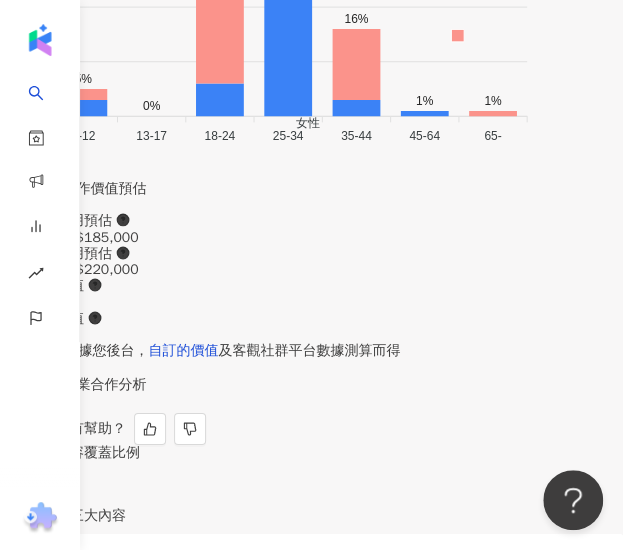 scroll, scrollTop: 3380, scrollLeft: 0, axis: vertical 